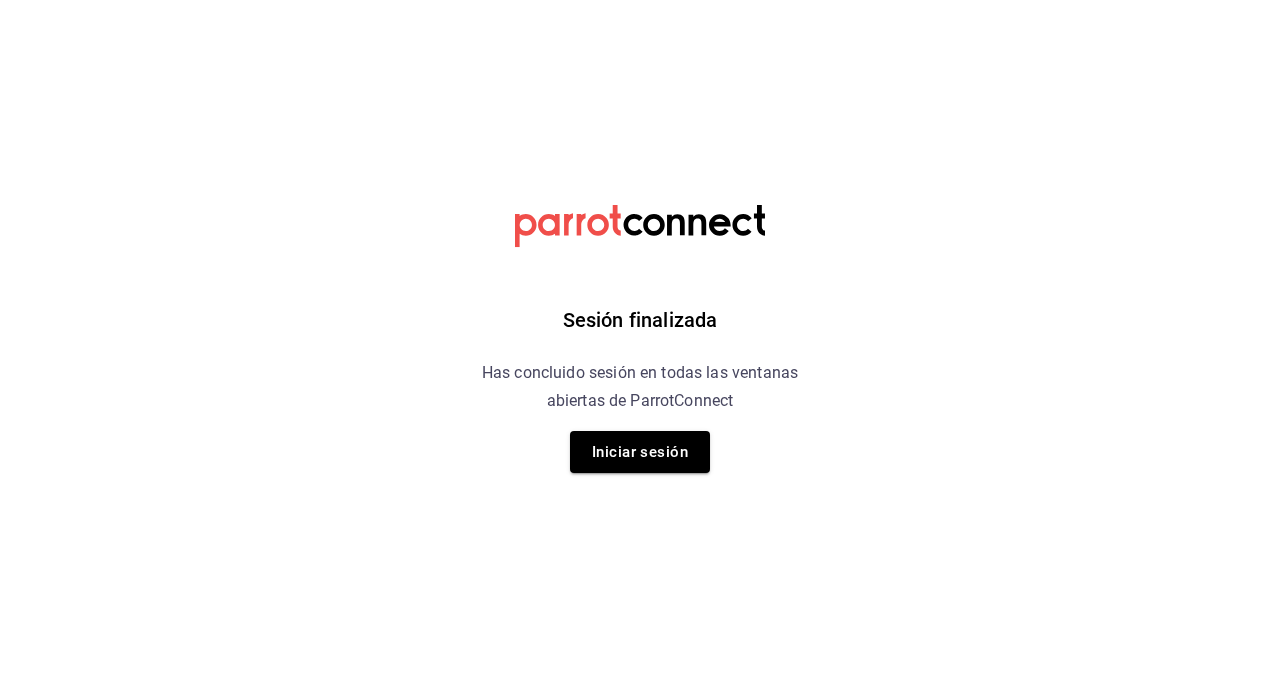 scroll, scrollTop: 0, scrollLeft: 0, axis: both 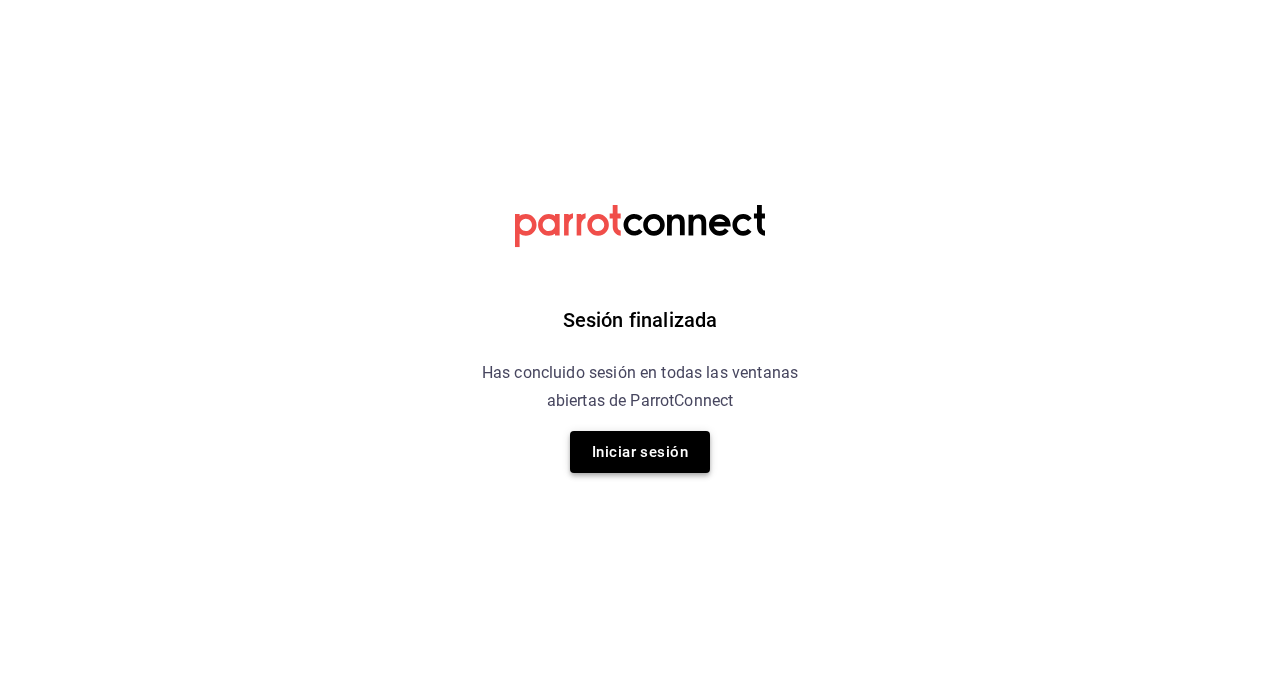 click on "Iniciar sesión" at bounding box center (640, 452) 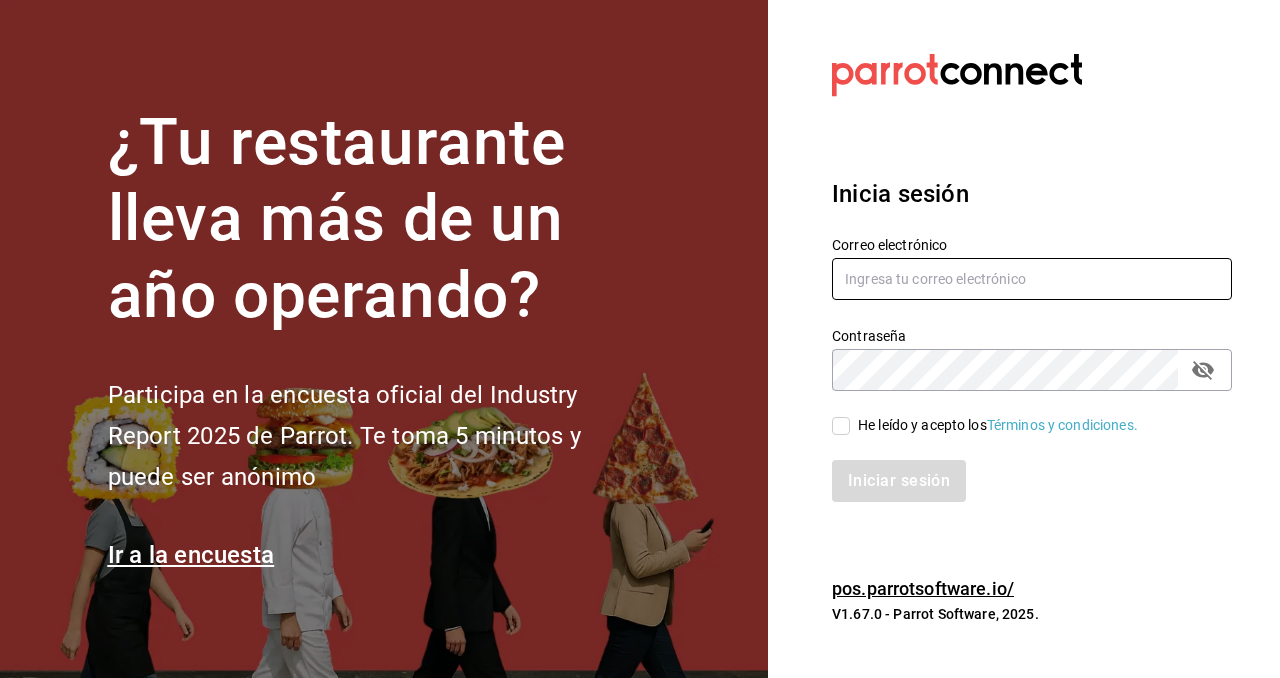 type on "titopinperez@gmail.com" 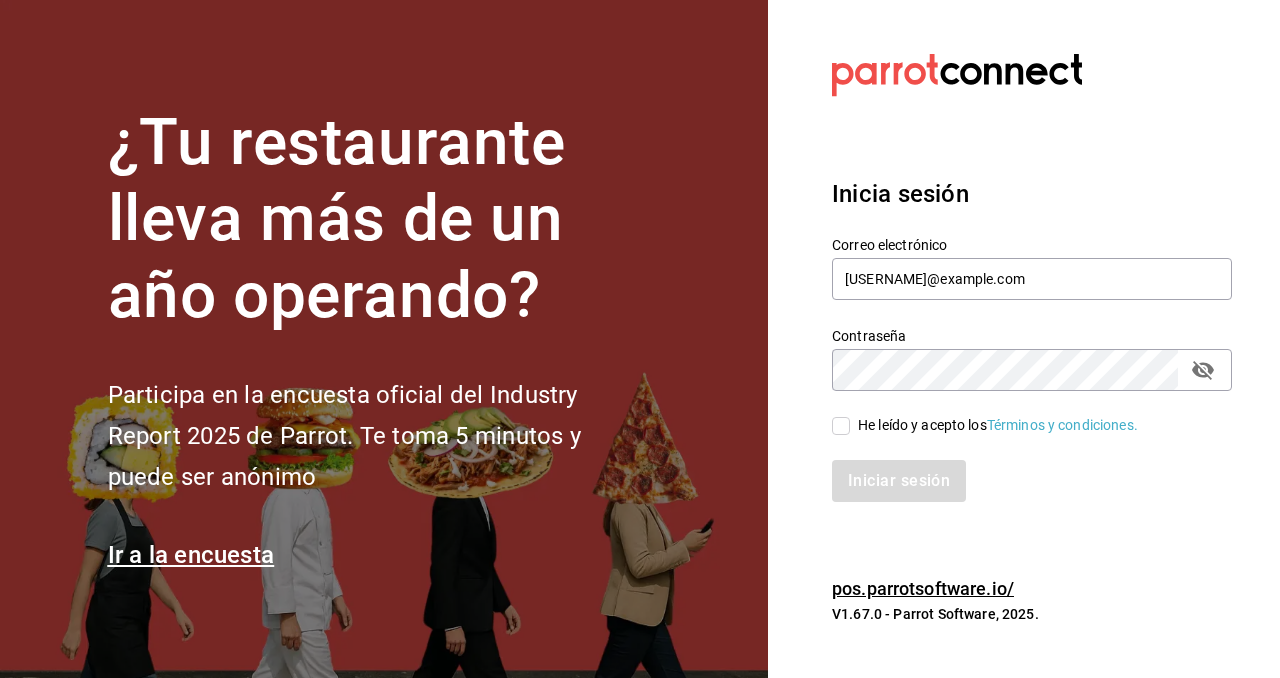 click on "Iniciar sesión" at bounding box center [1020, 469] 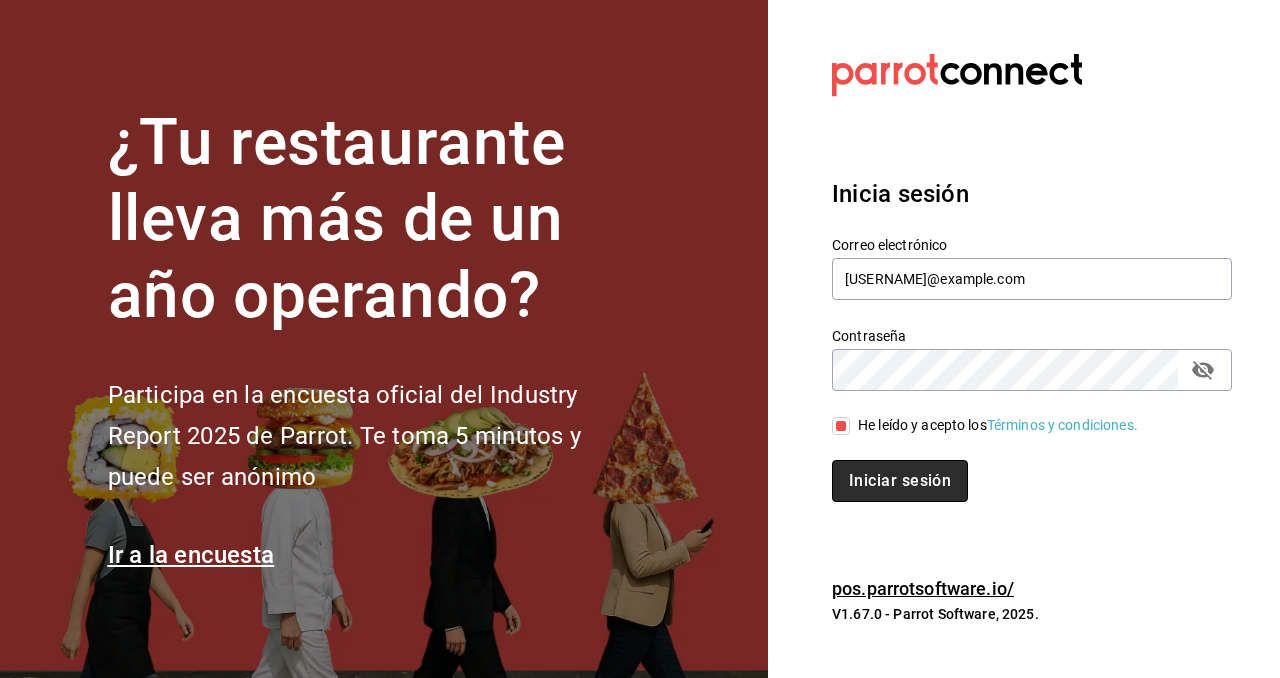 click on "Iniciar sesión" at bounding box center (900, 481) 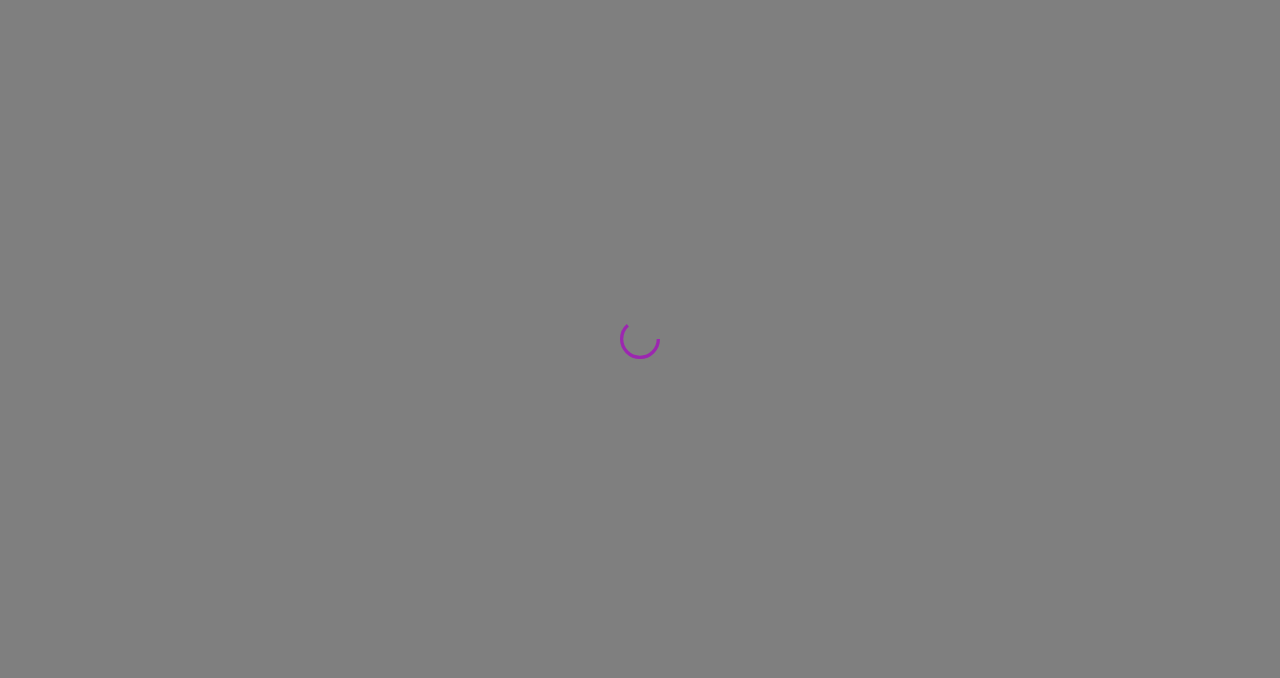scroll, scrollTop: 0, scrollLeft: 0, axis: both 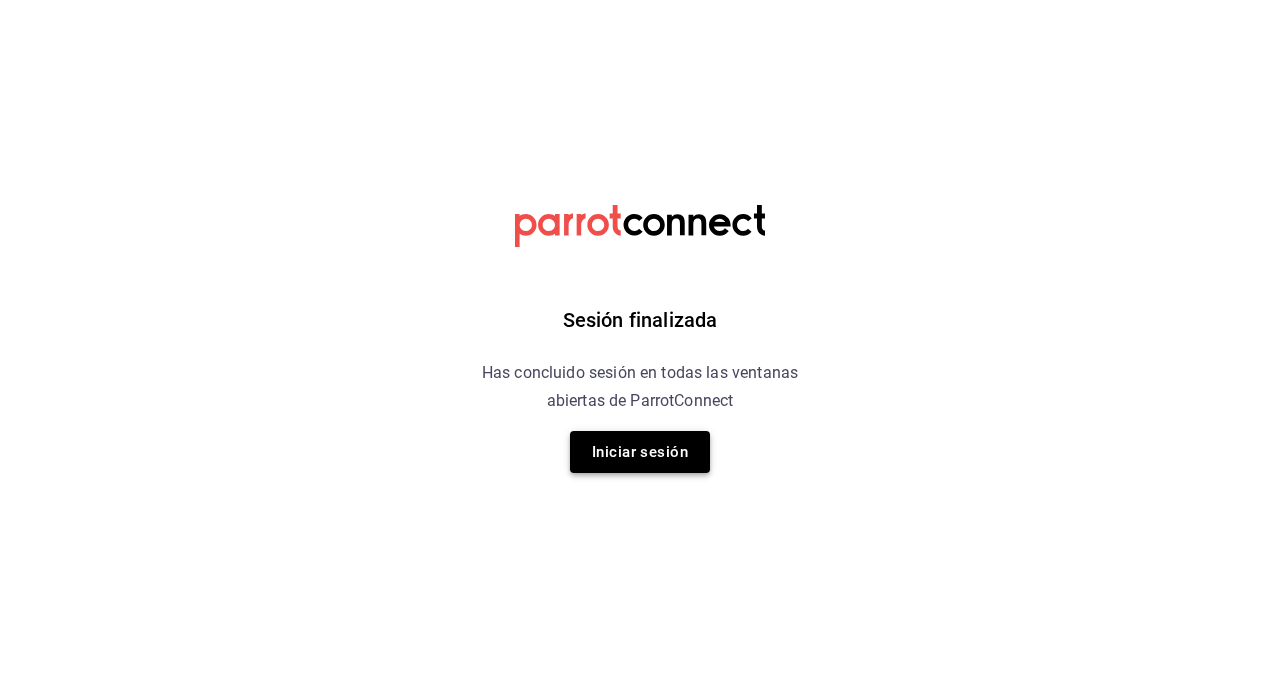 click on "Iniciar sesión" at bounding box center (640, 452) 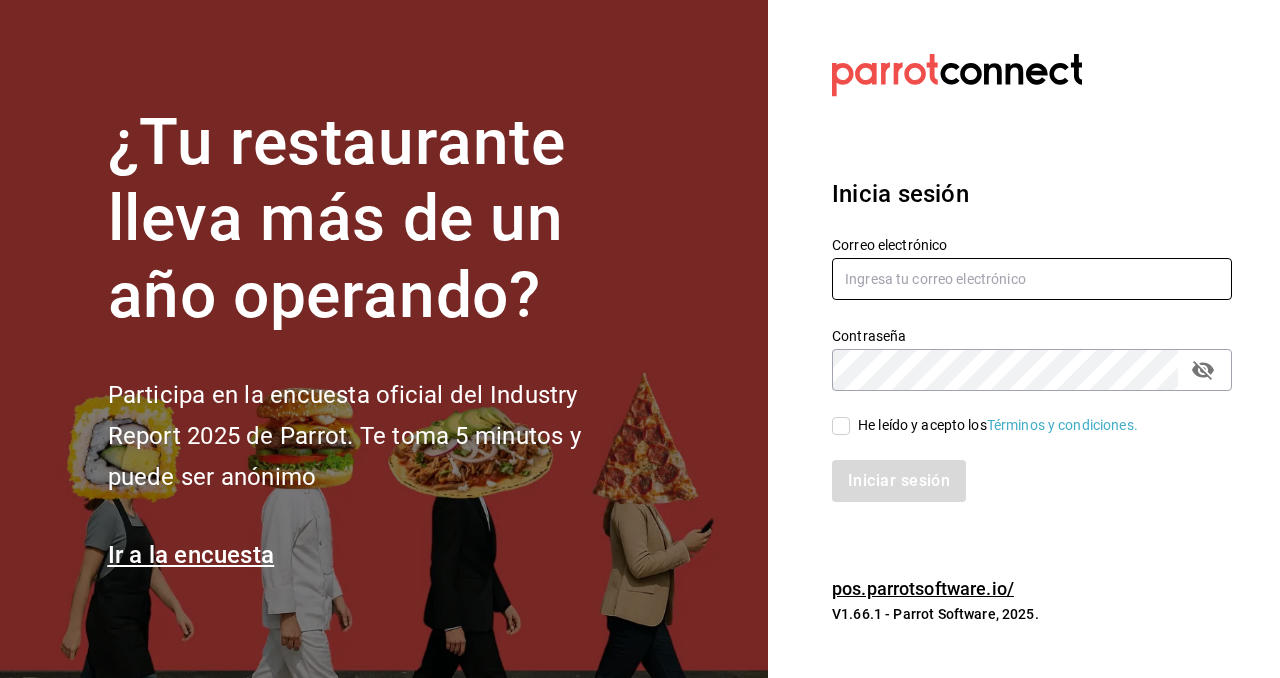 type on "[USERNAME]@example.com" 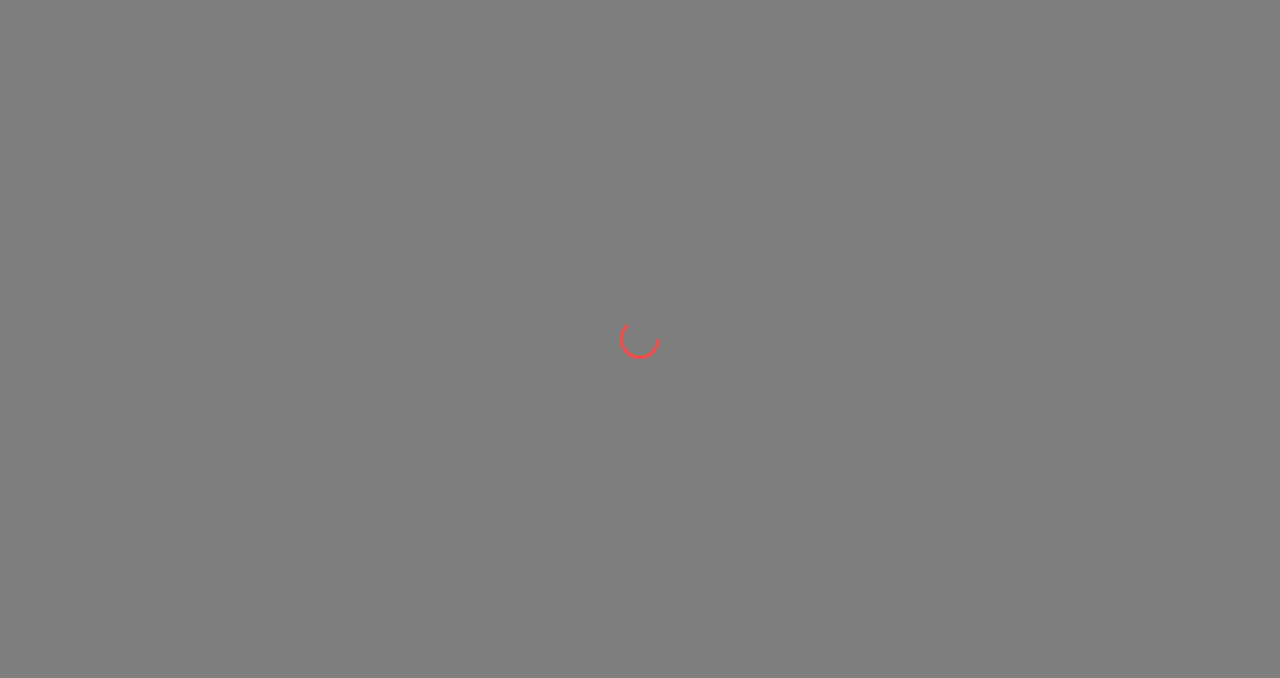 scroll, scrollTop: 0, scrollLeft: 0, axis: both 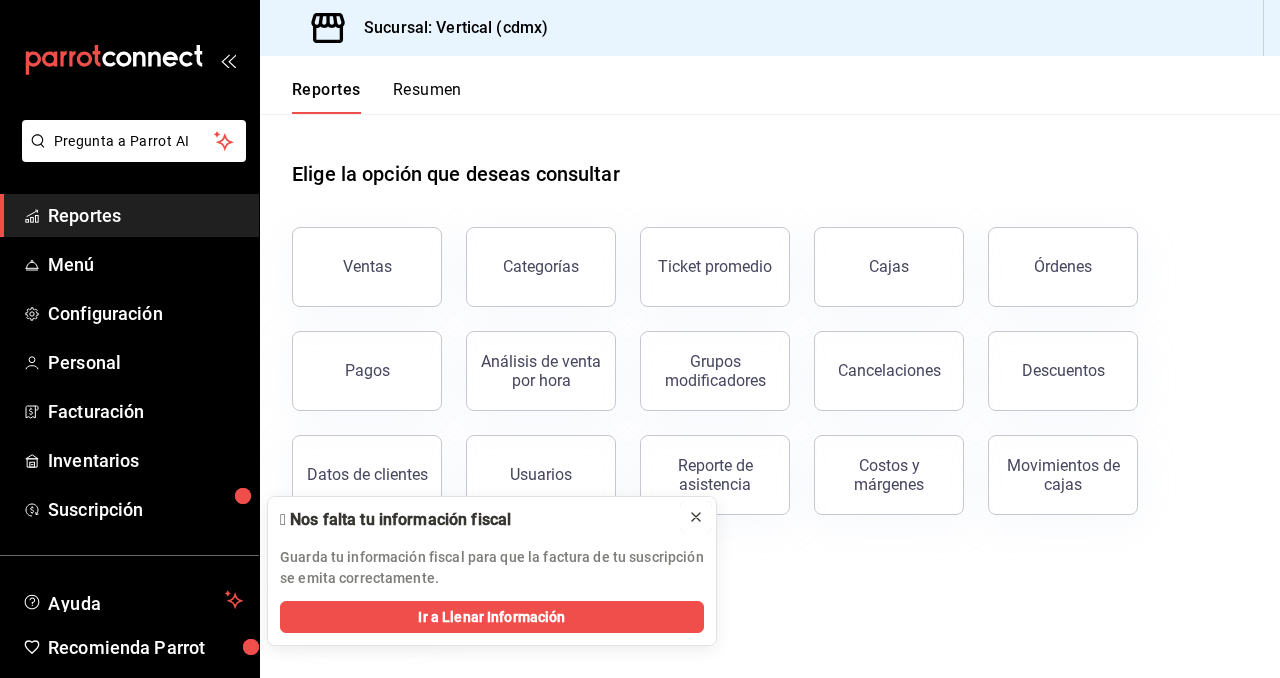 click 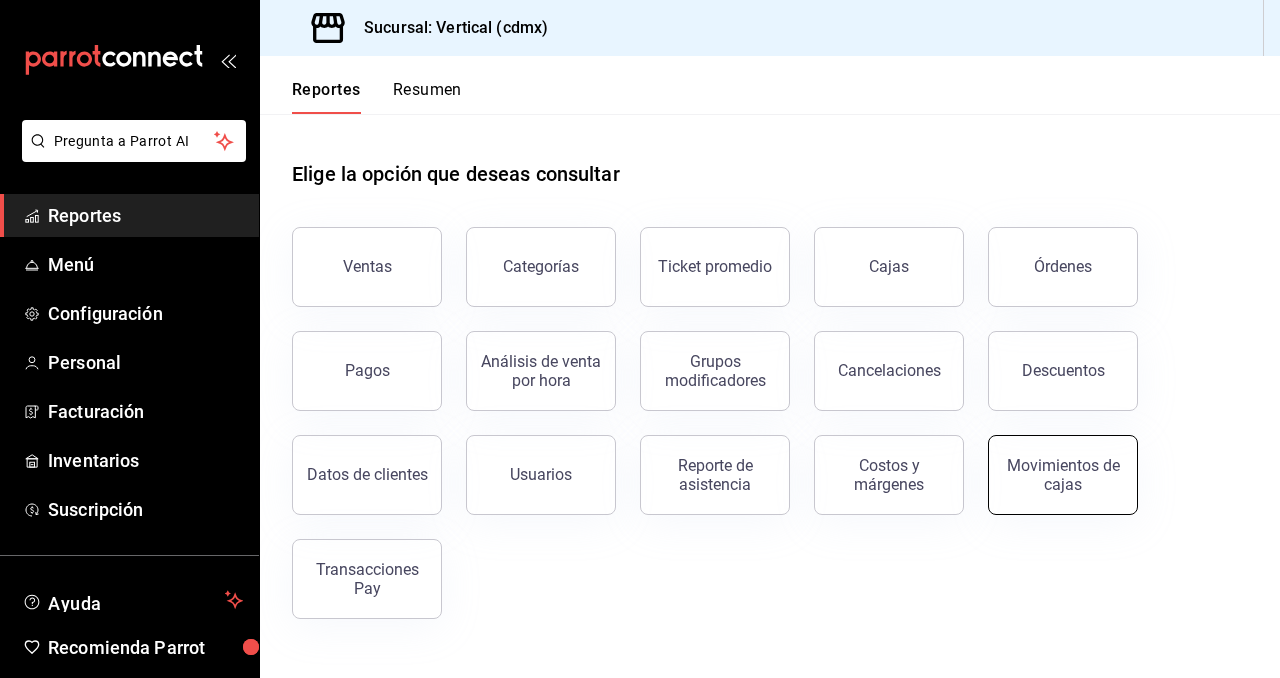 click on "Movimientos de cajas" at bounding box center [1063, 475] 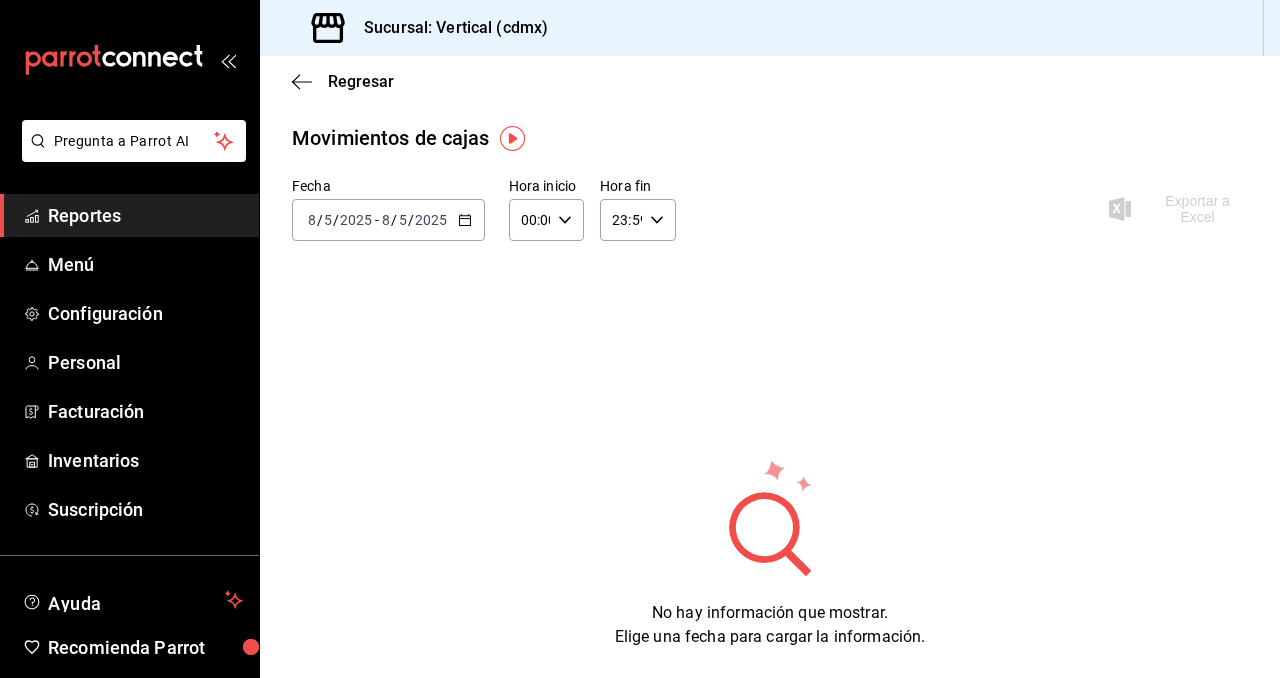 click 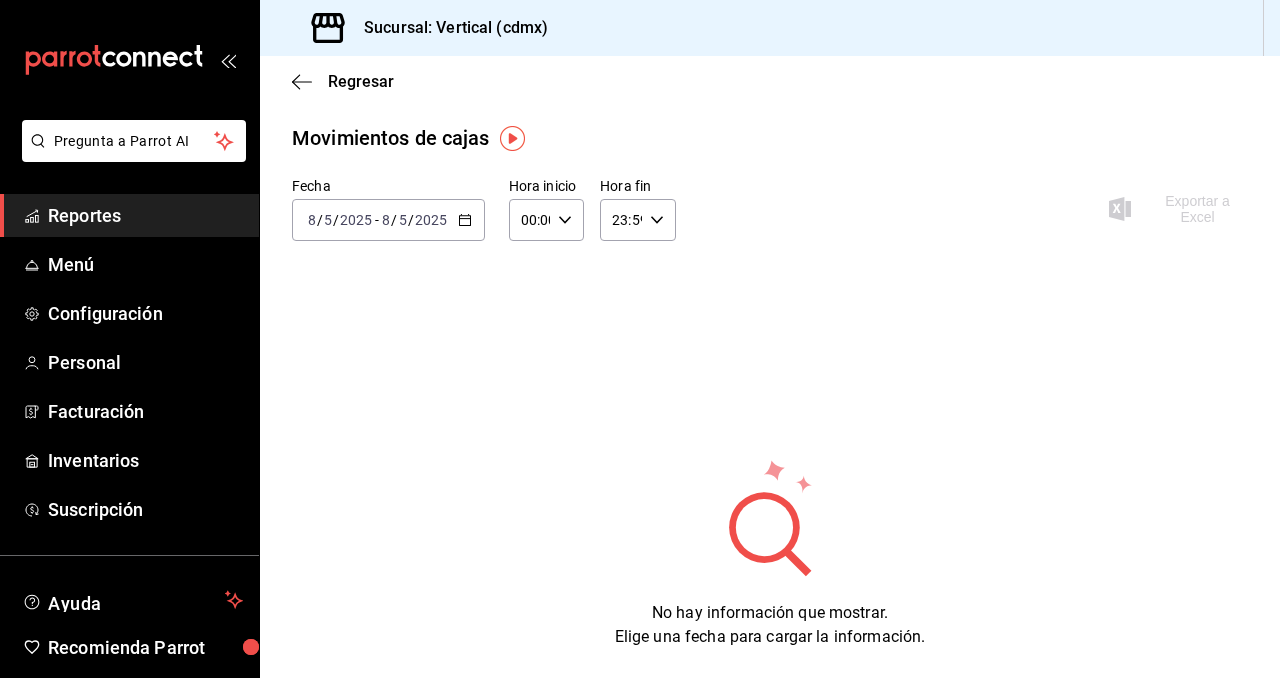 click on "[DATE] [TIME] [DATE] [TIME] - [DATE] [TIME] [DATE] [TIME]" at bounding box center [388, 220] 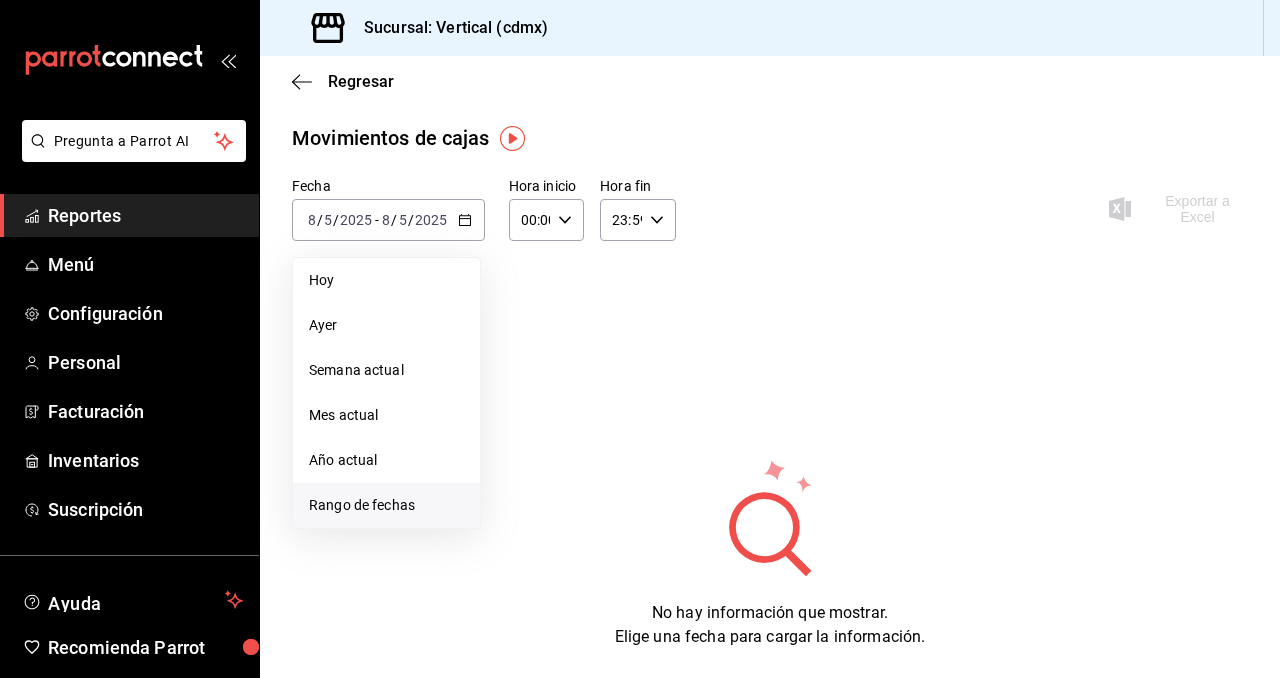 click on "Rango de fechas" at bounding box center (386, 505) 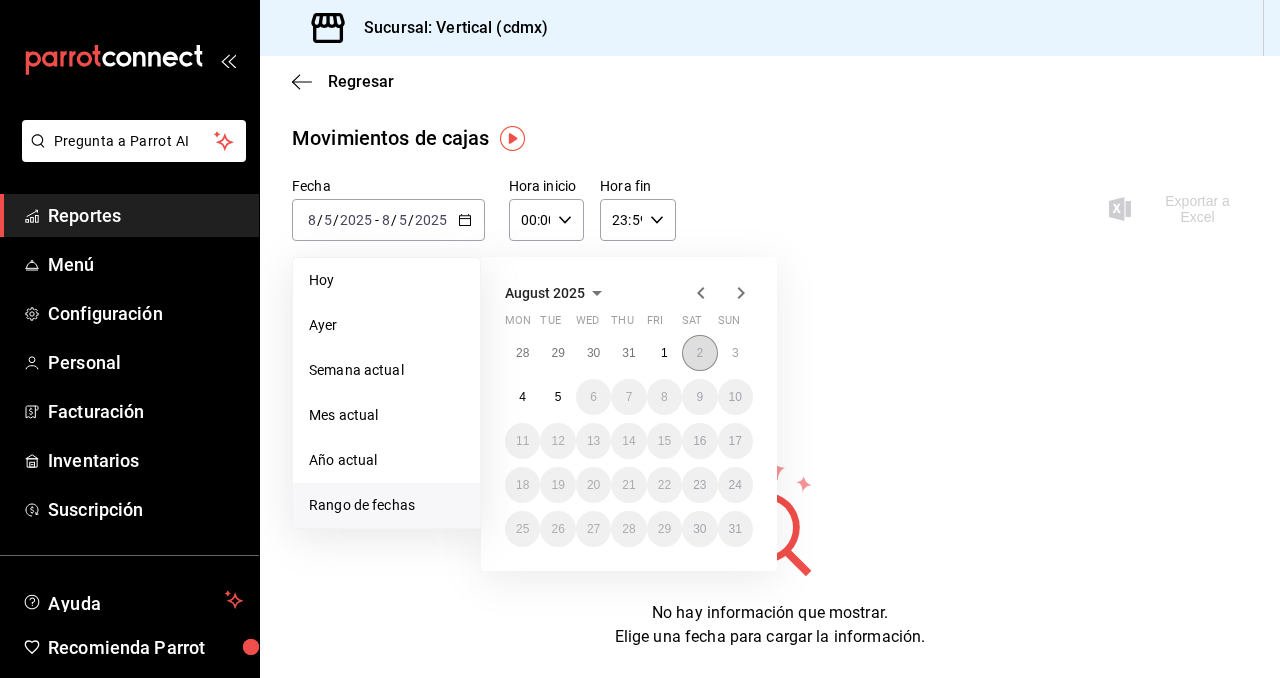 click on "2" at bounding box center [699, 353] 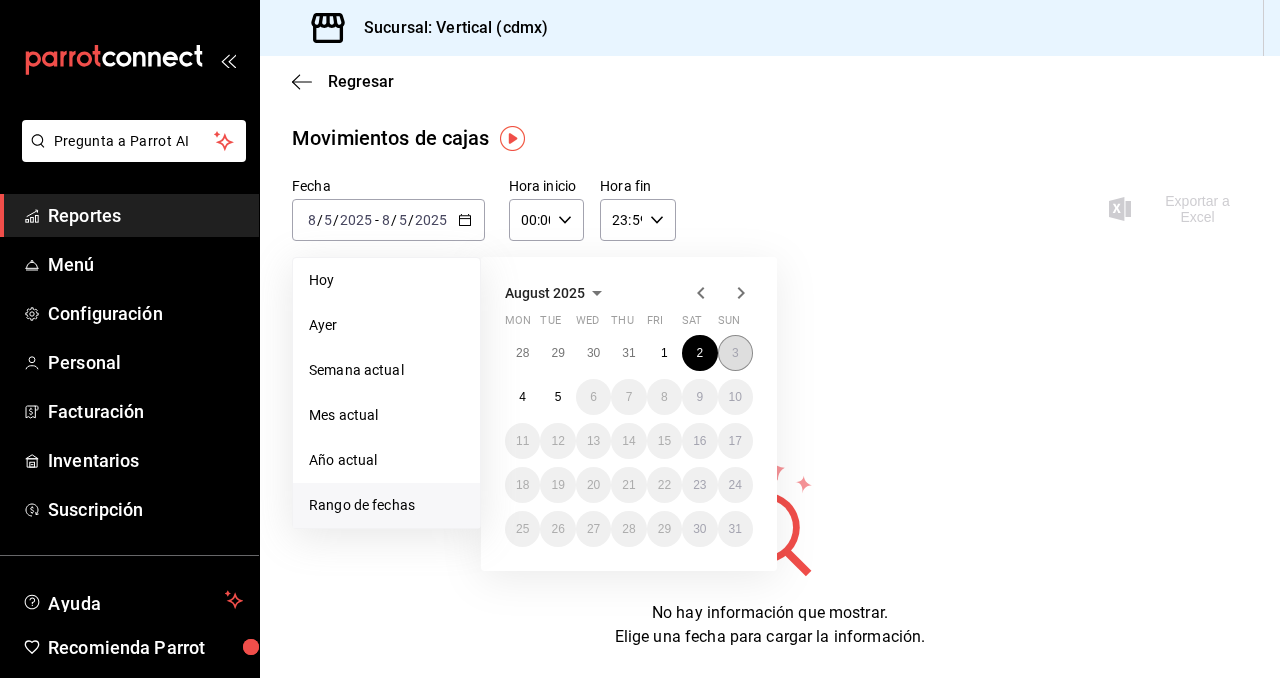 click on "3" at bounding box center (735, 353) 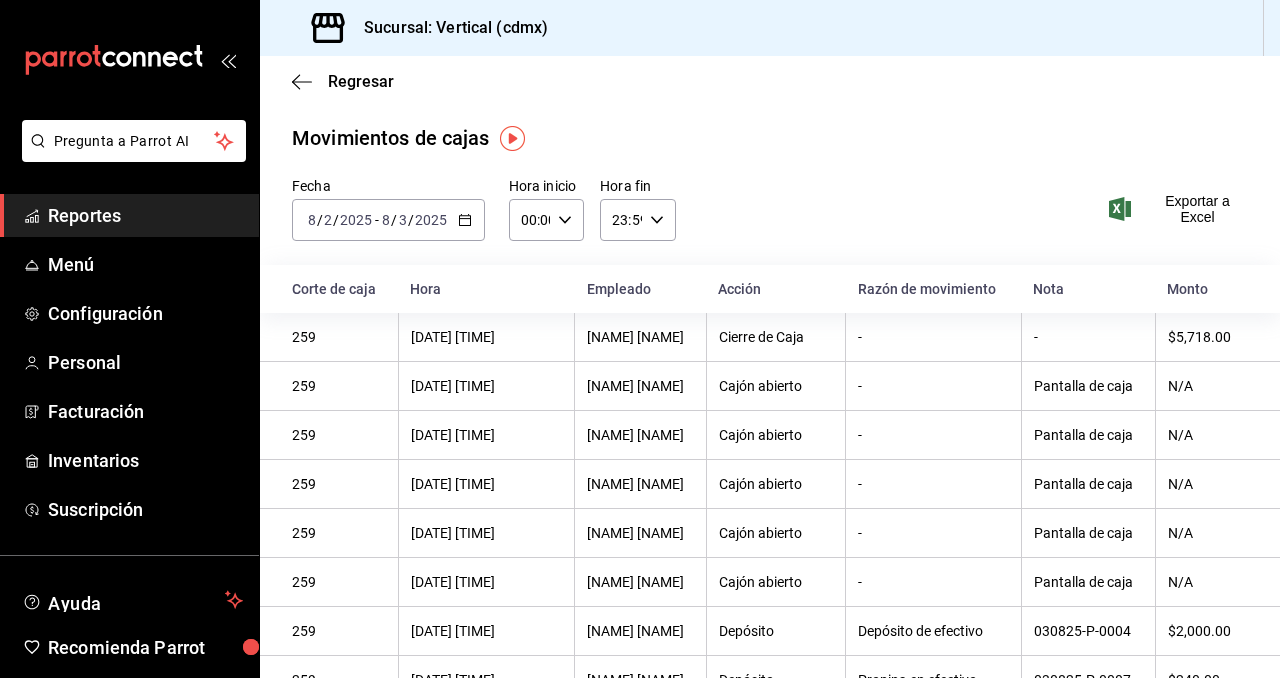 click on "2025" at bounding box center [431, 220] 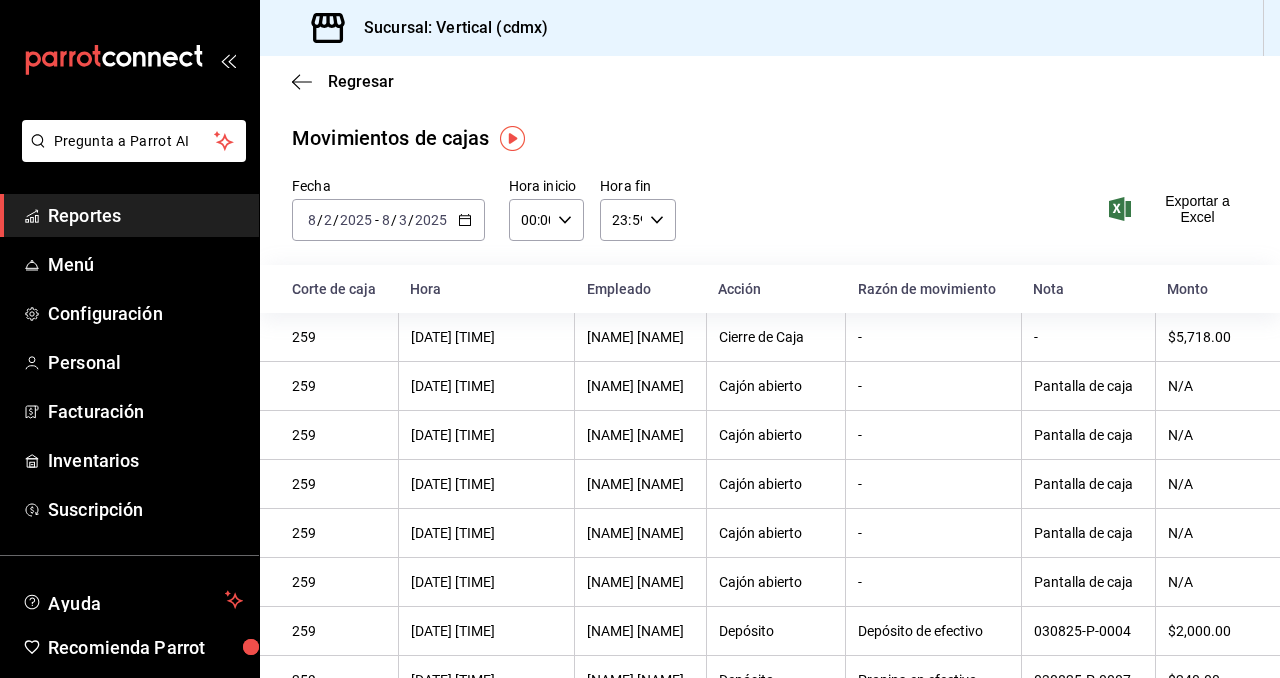 click 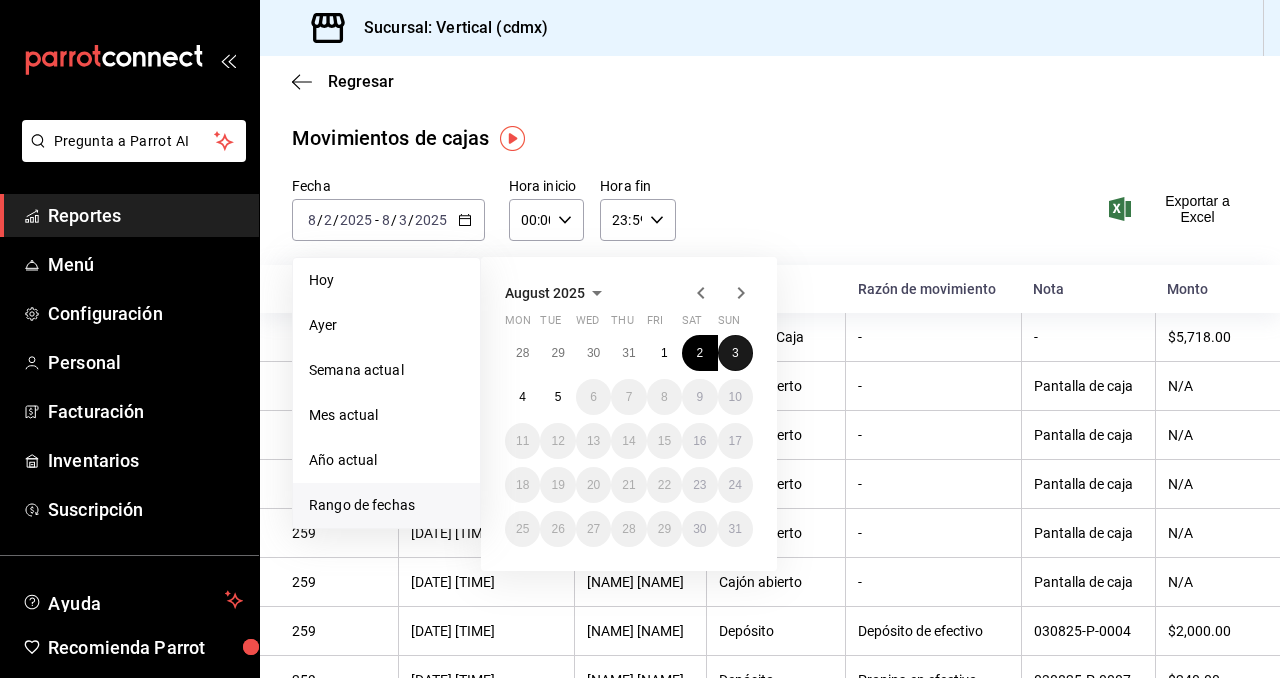 click on "3" at bounding box center (735, 353) 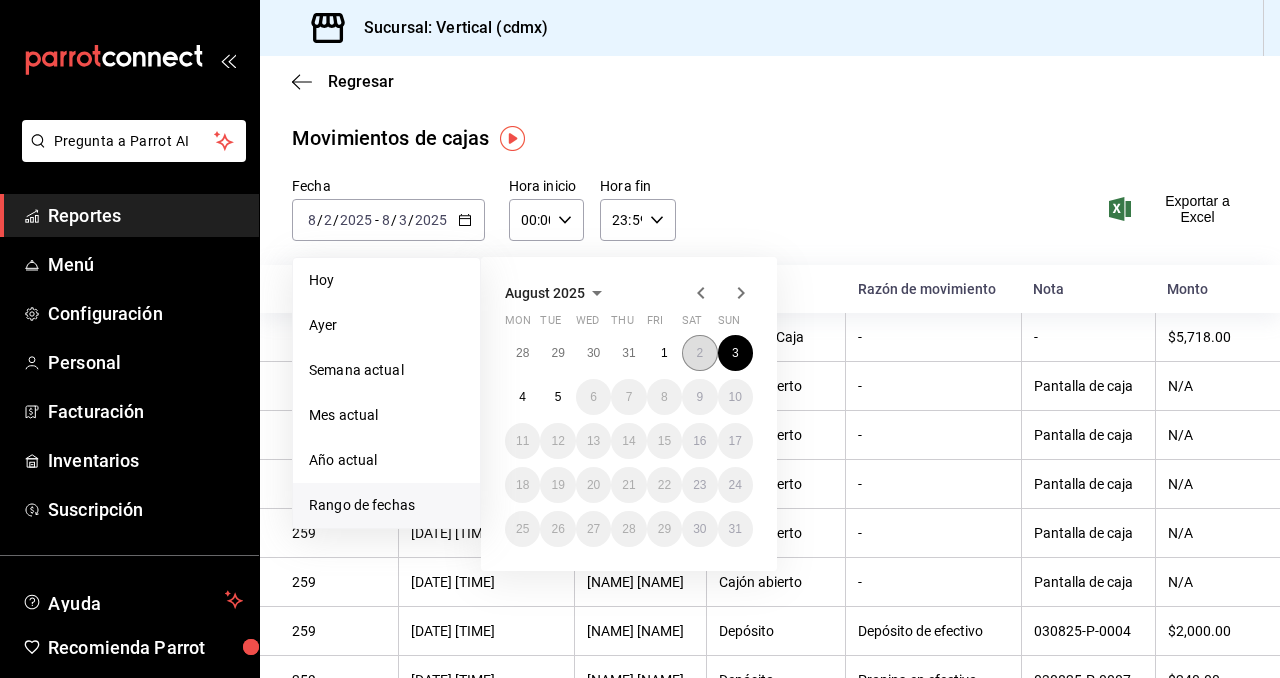 click on "2" at bounding box center [699, 353] 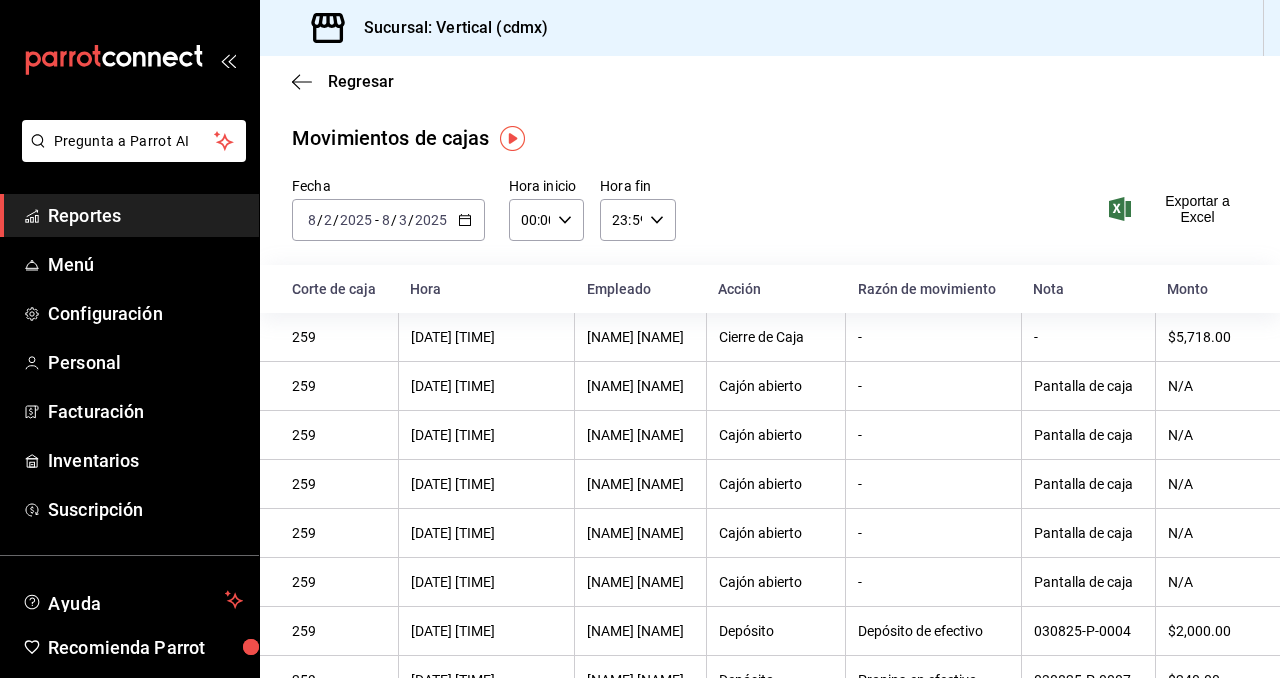 click 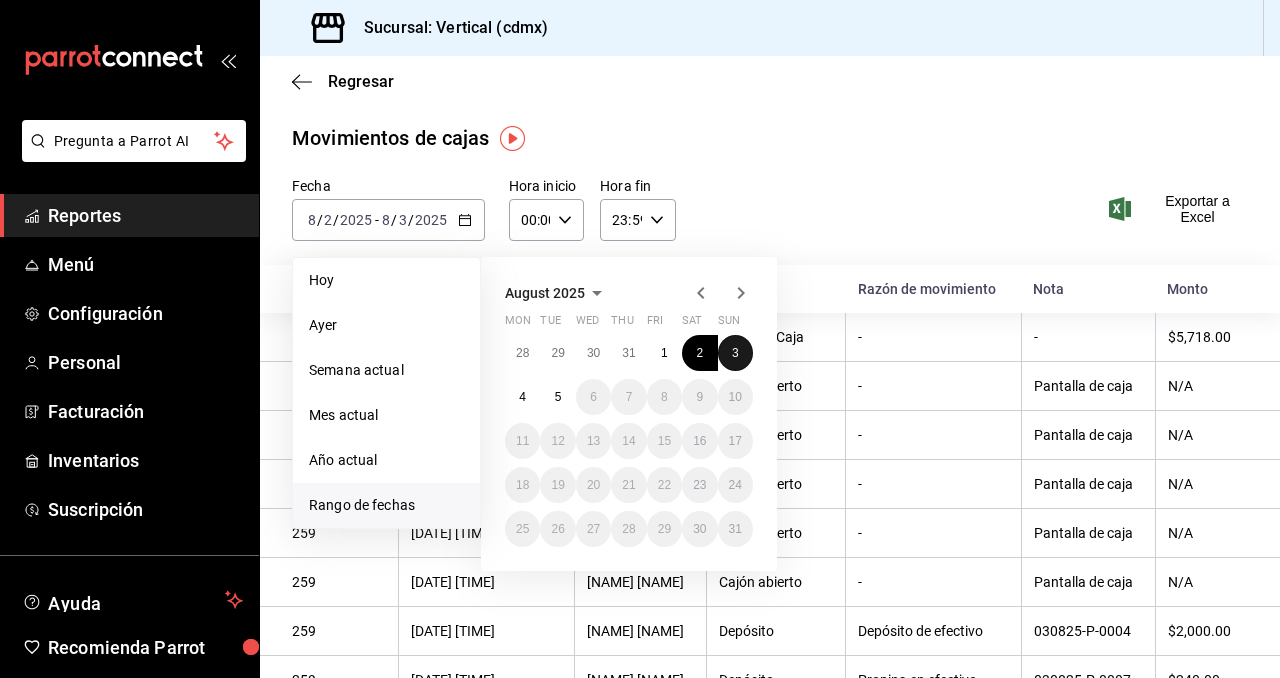 click on "3" at bounding box center (735, 353) 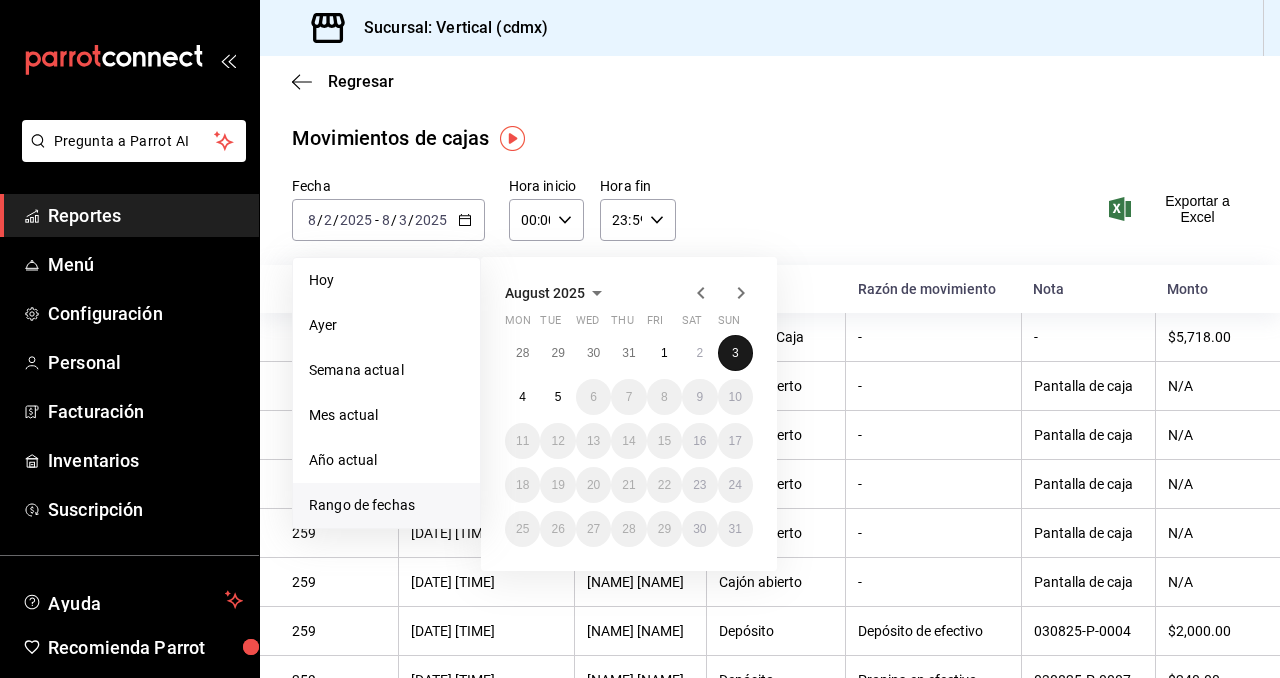 click on "3" at bounding box center [735, 353] 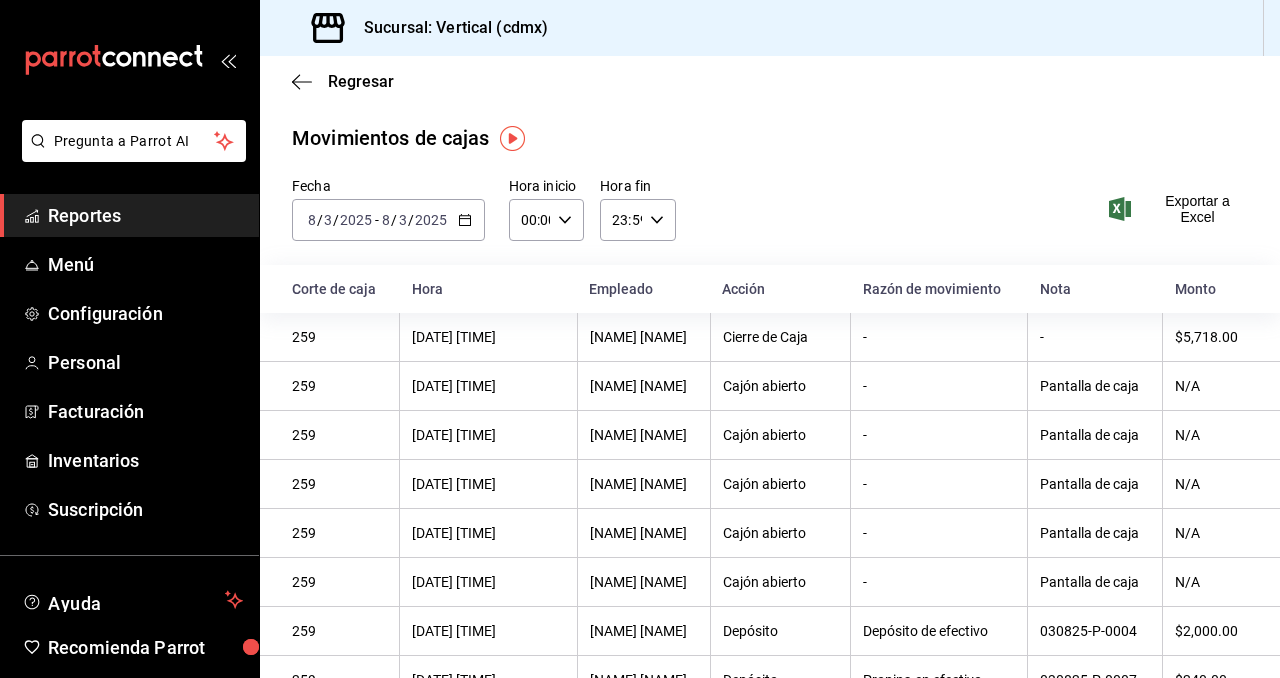 click on "2025" at bounding box center (431, 220) 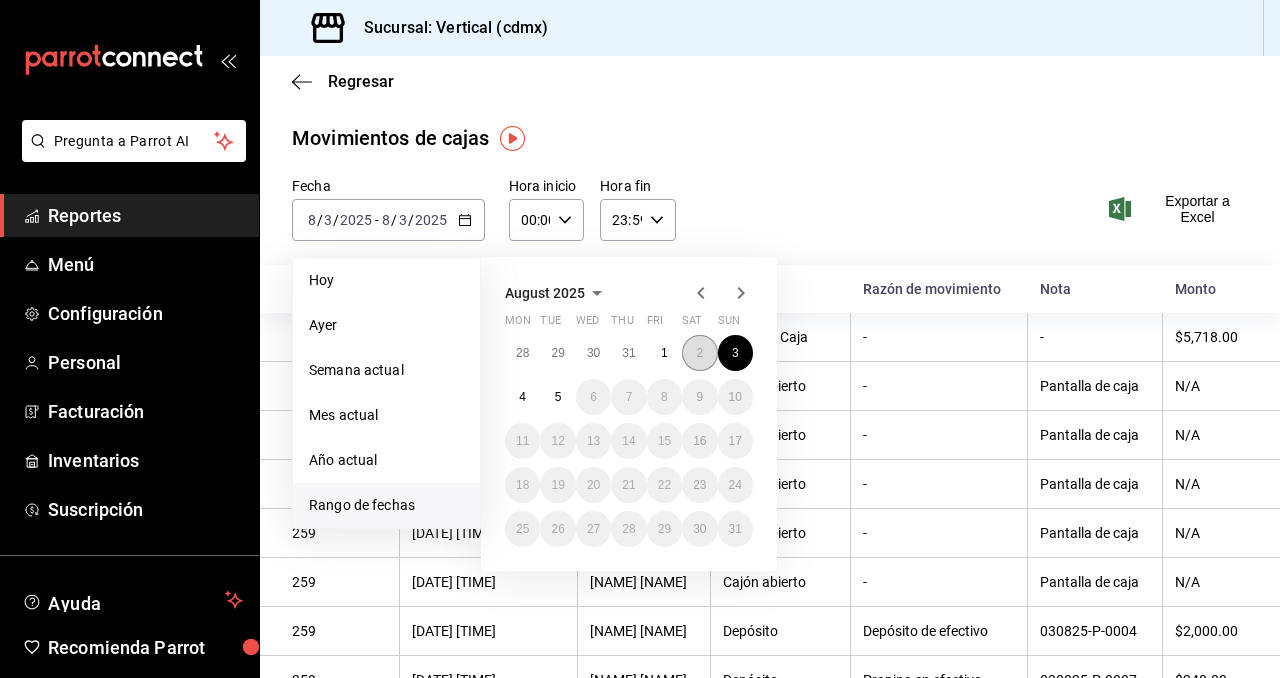 click on "2" at bounding box center [699, 353] 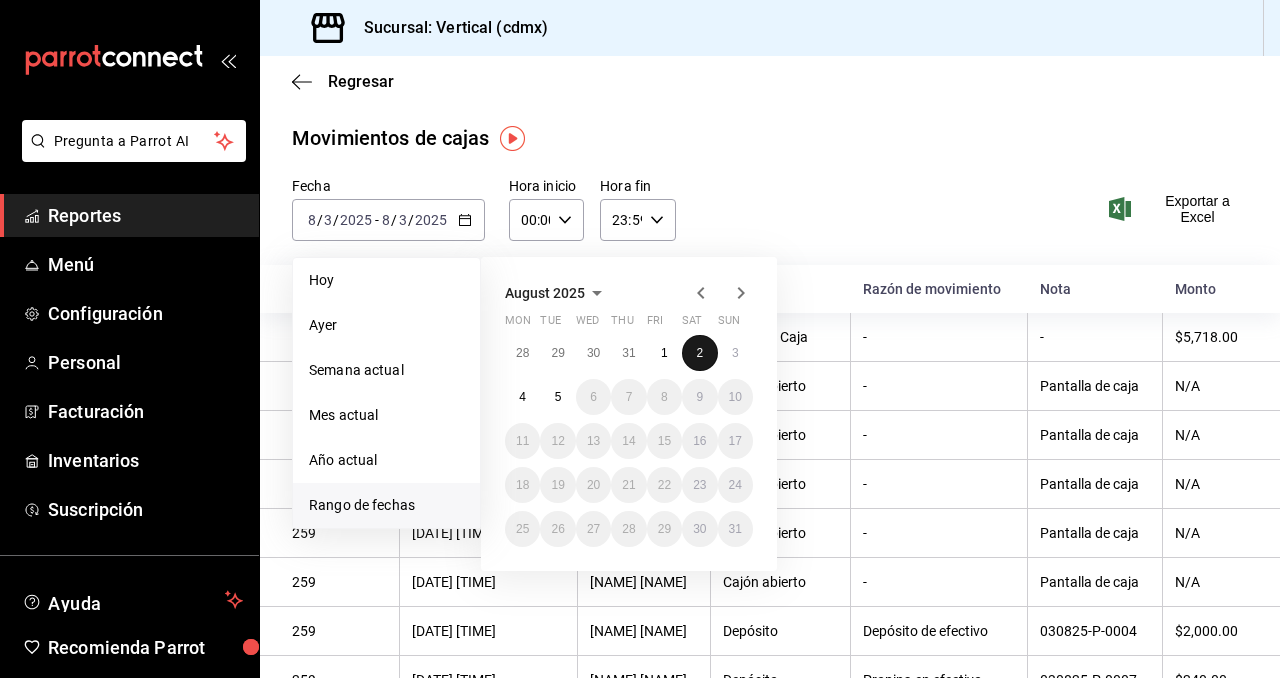 click on "2" at bounding box center [699, 353] 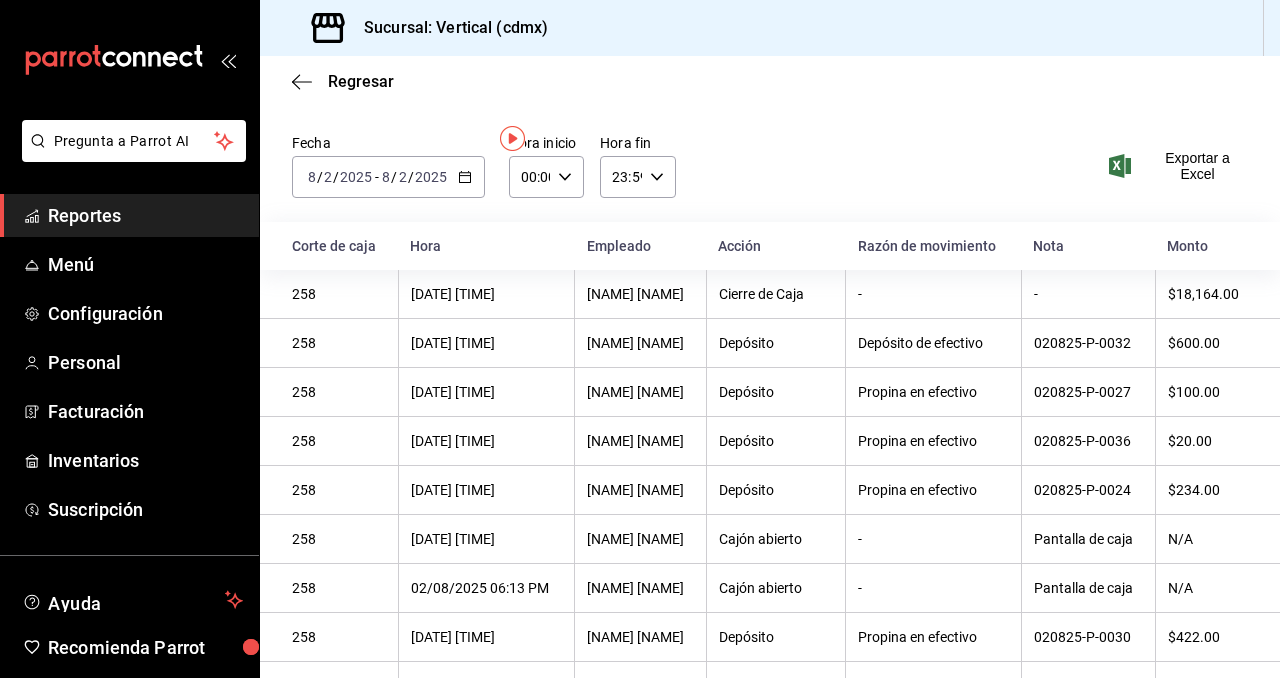 scroll, scrollTop: 0, scrollLeft: 0, axis: both 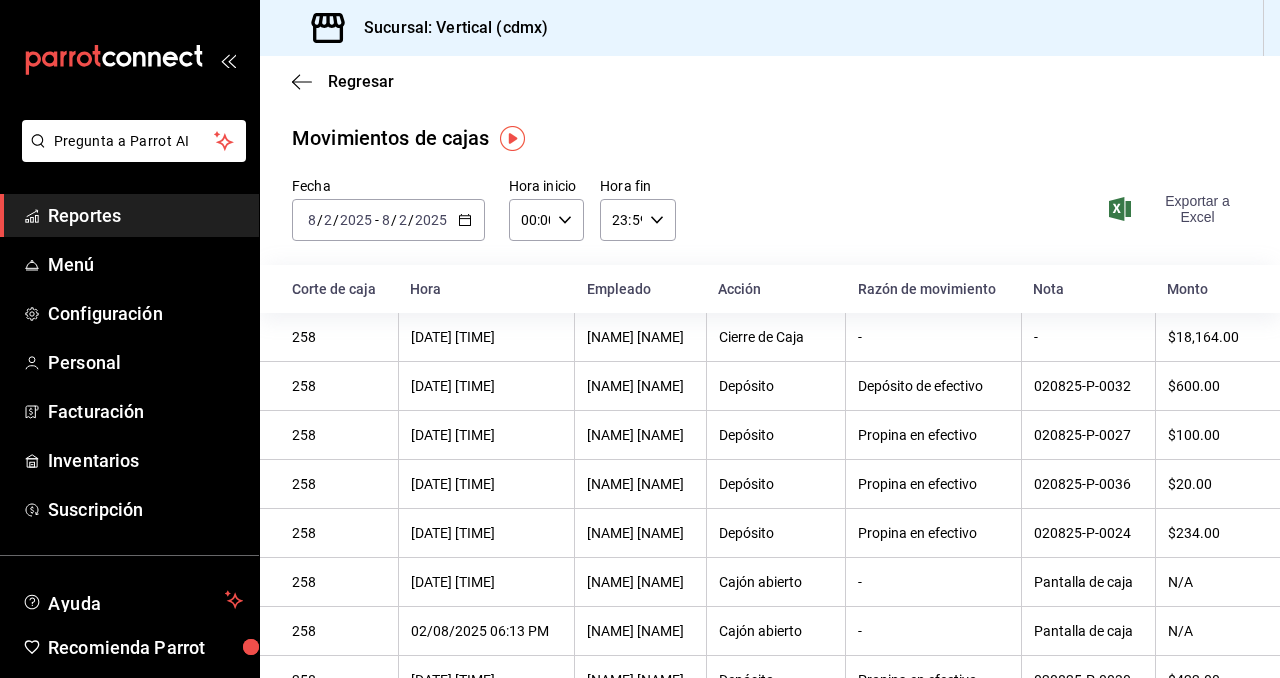 click on "Exportar a Excel" at bounding box center [1180, 209] 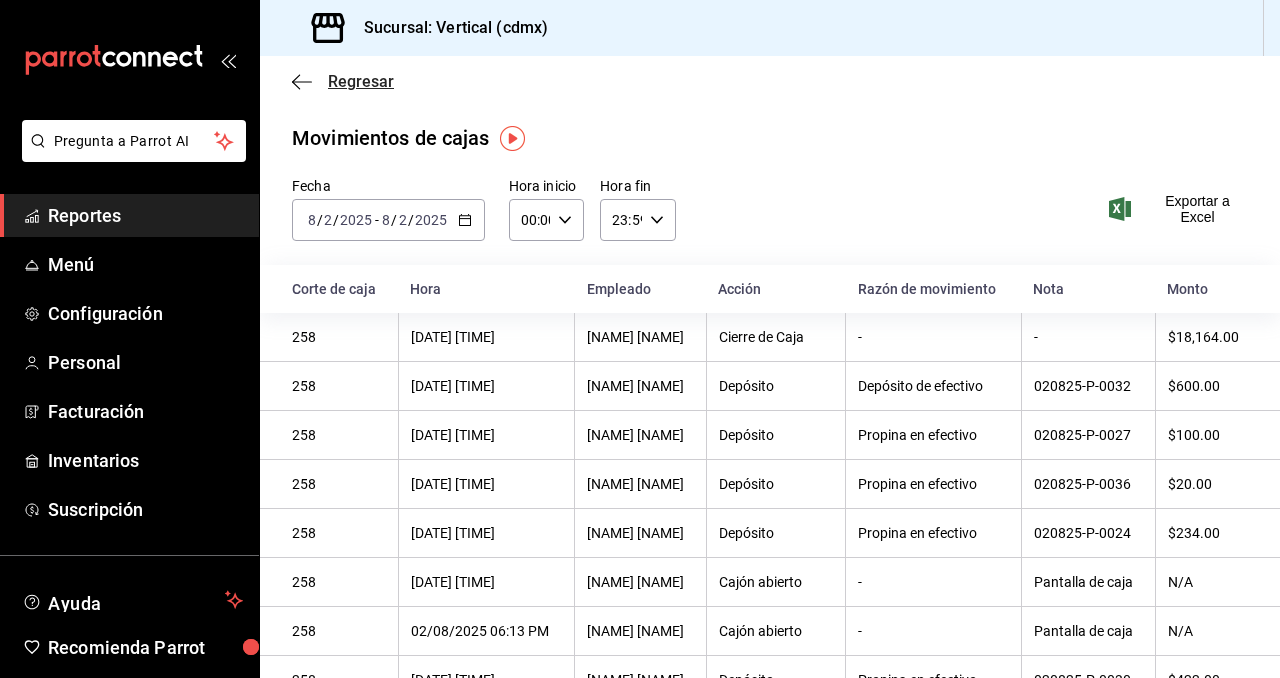 click 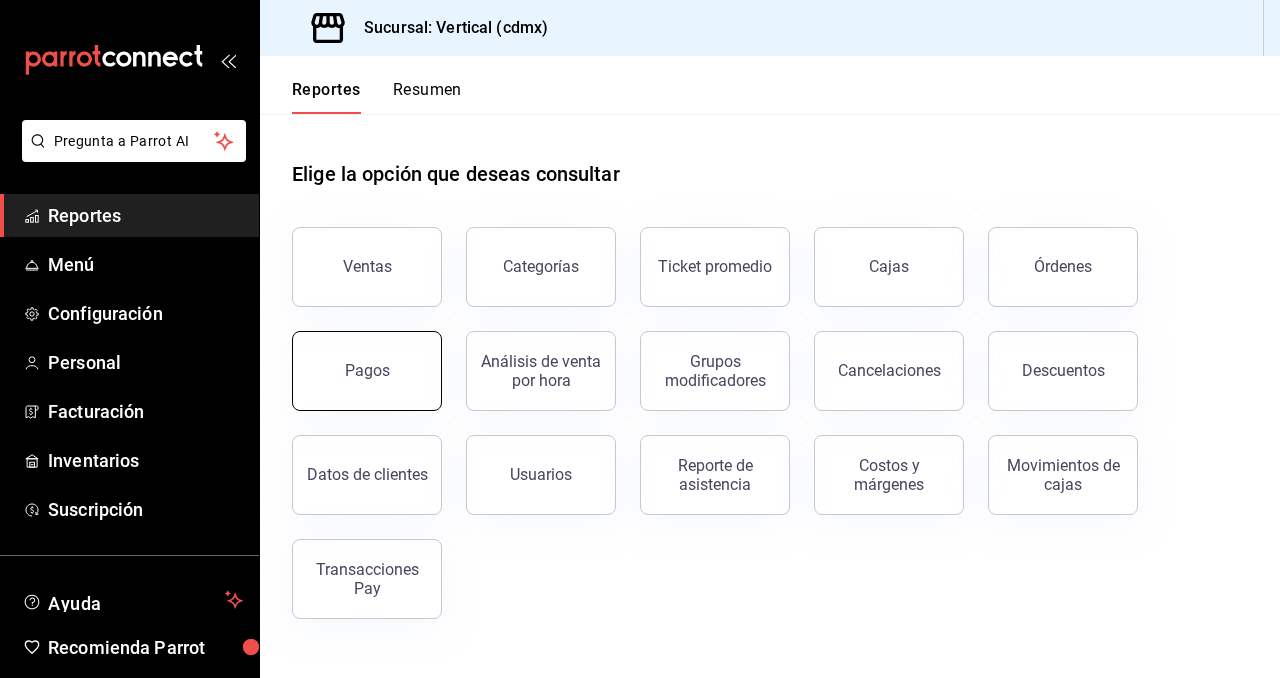 click on "Pagos" at bounding box center [367, 371] 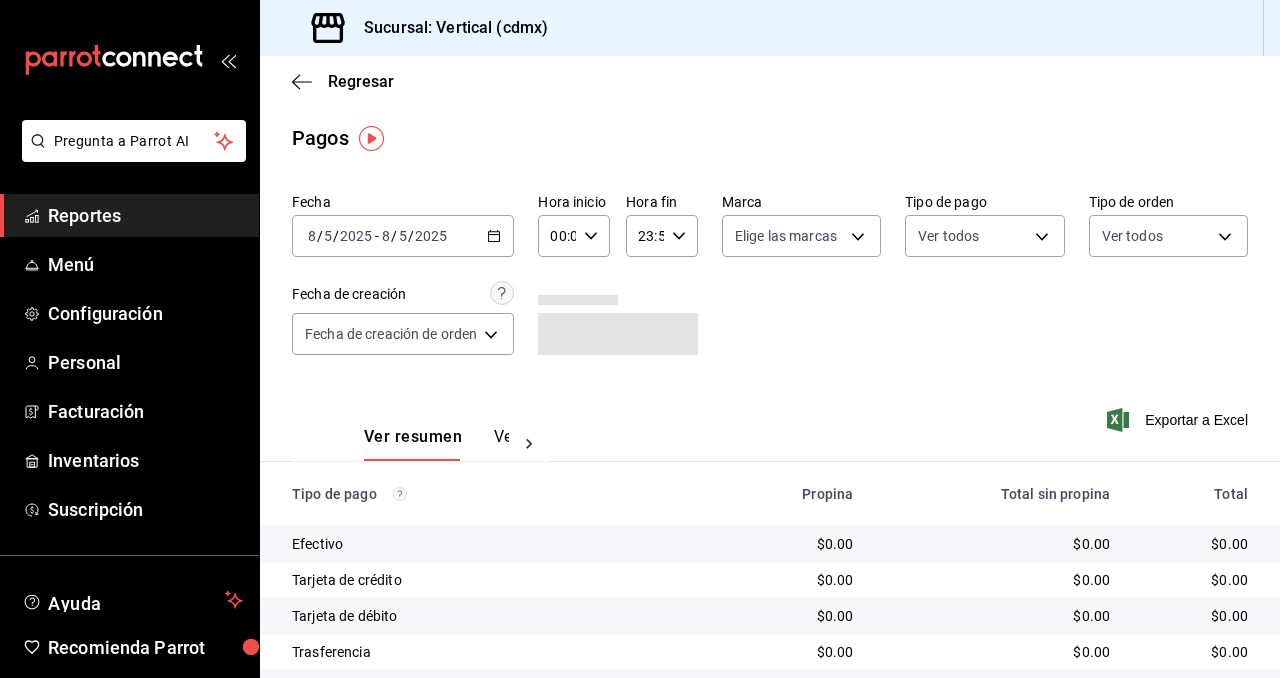 click 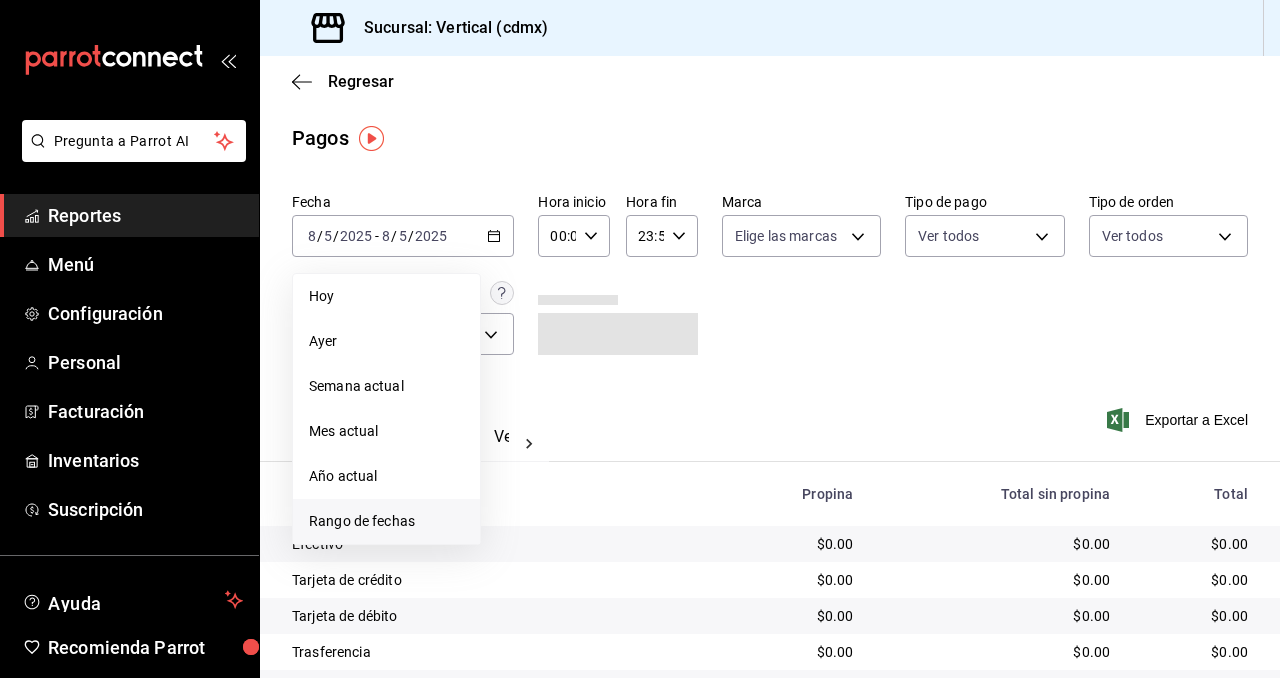 click on "Rango de fechas" at bounding box center [386, 521] 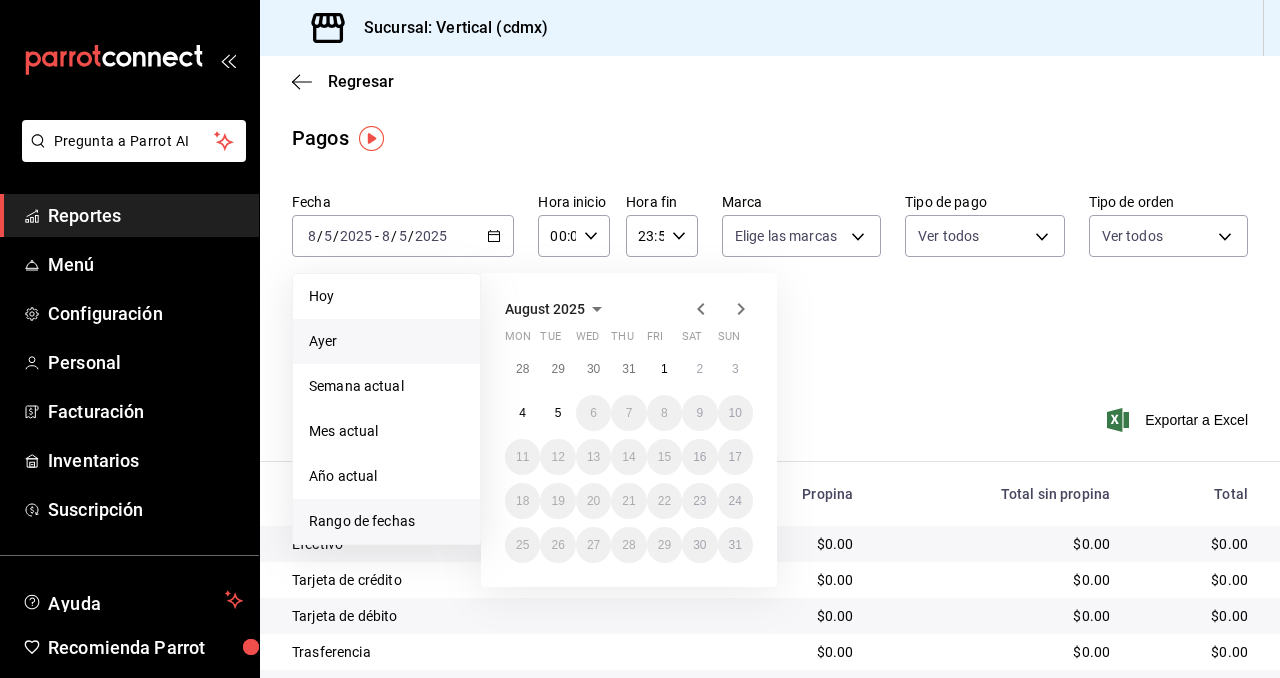 click on "Ayer" at bounding box center (386, 341) 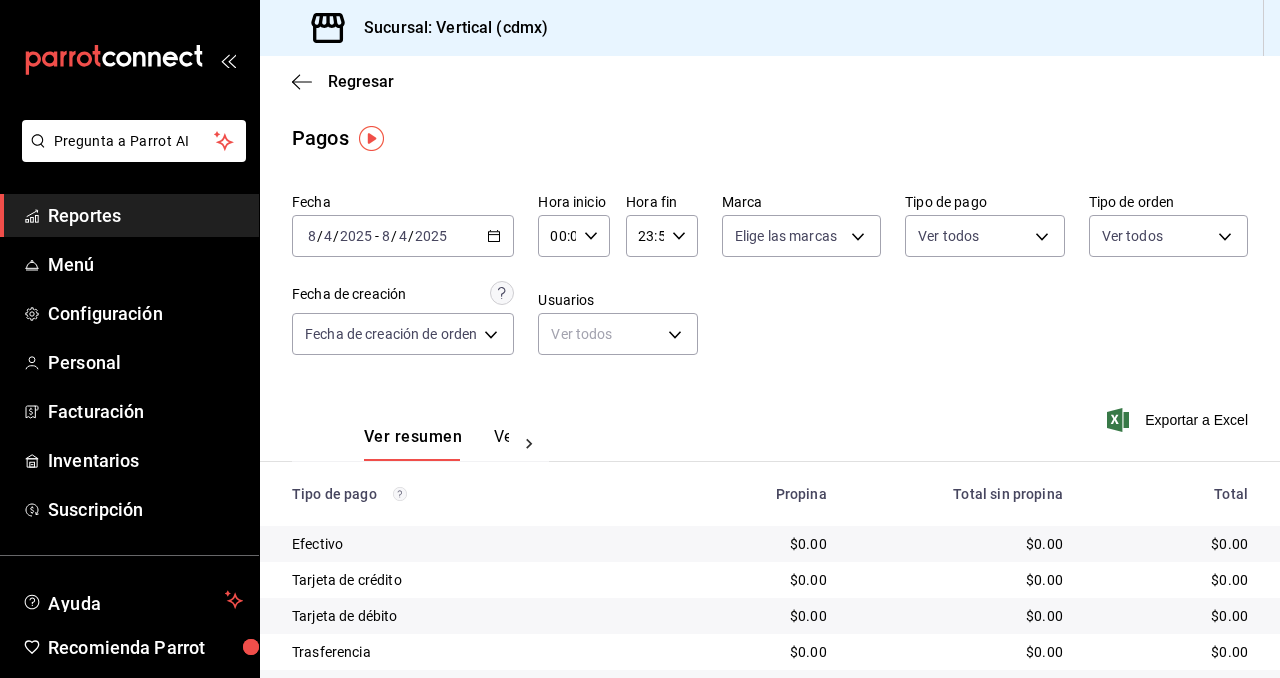 click 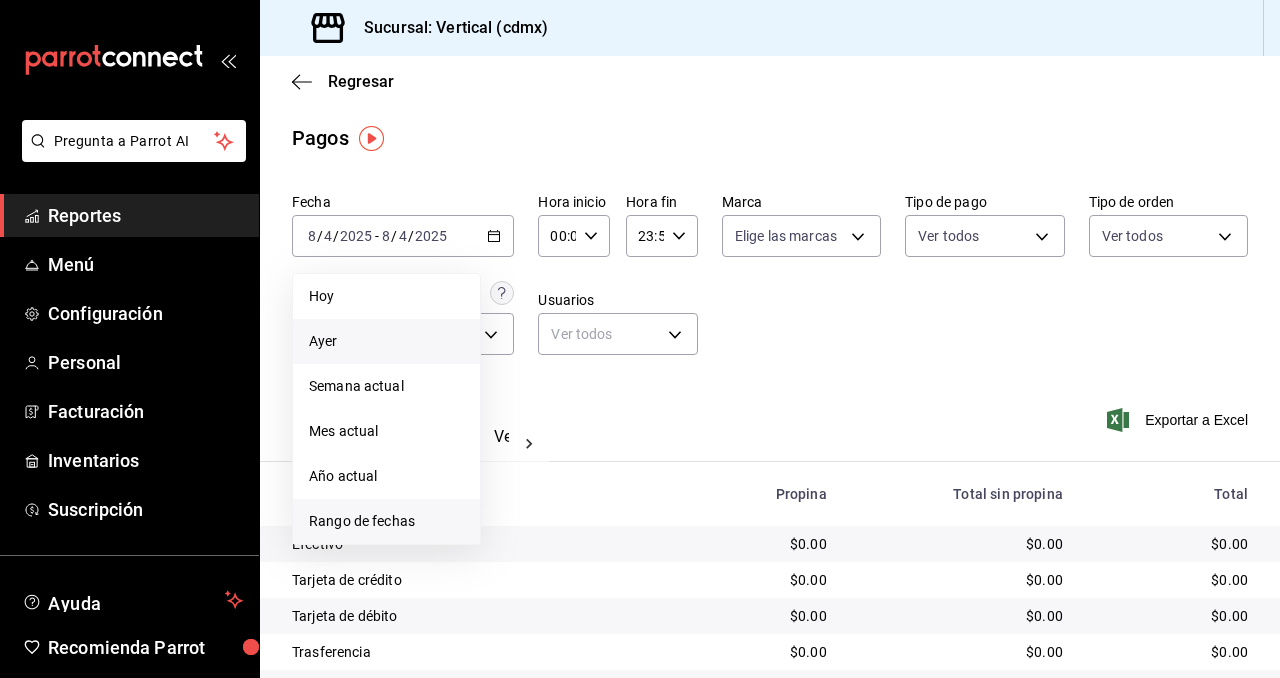 click on "Rango de fechas" at bounding box center [386, 521] 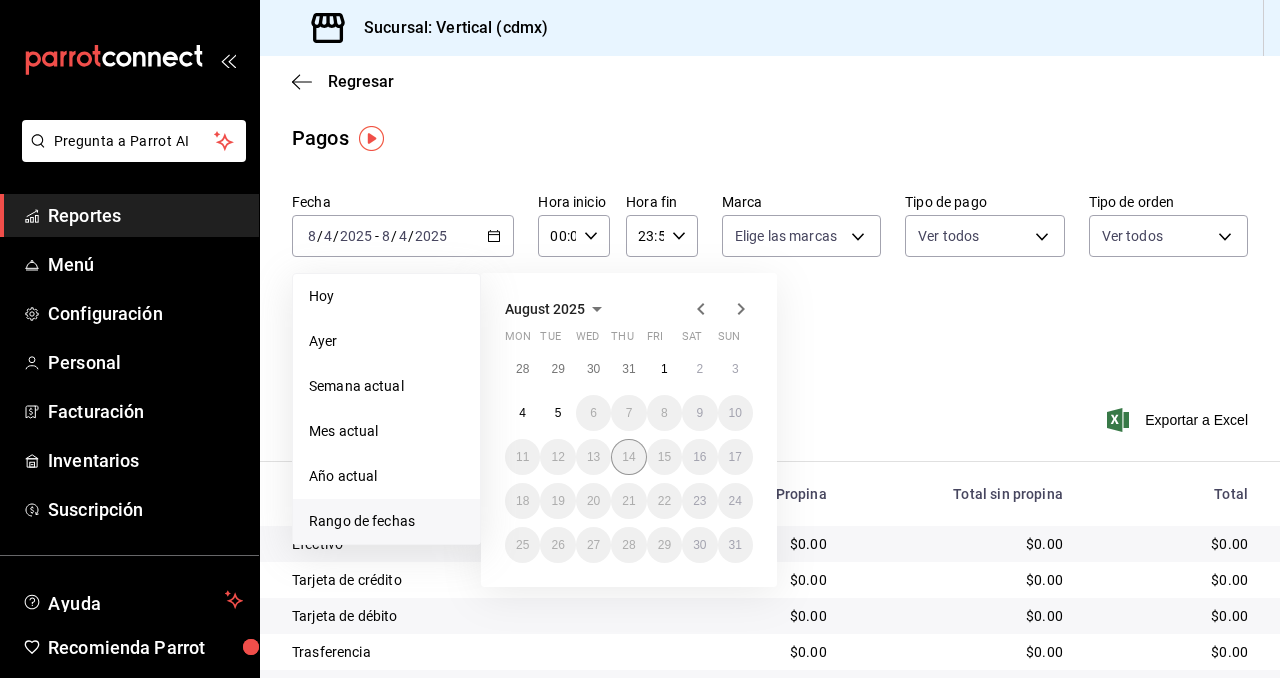 click on "28 29 30 31 1 2 3 4 5 6 7 8 9 10 11 12 13 14 15 16 17 18 19 20 21 22 23 24 25 26 27 28 29 30 31" at bounding box center [629, 457] 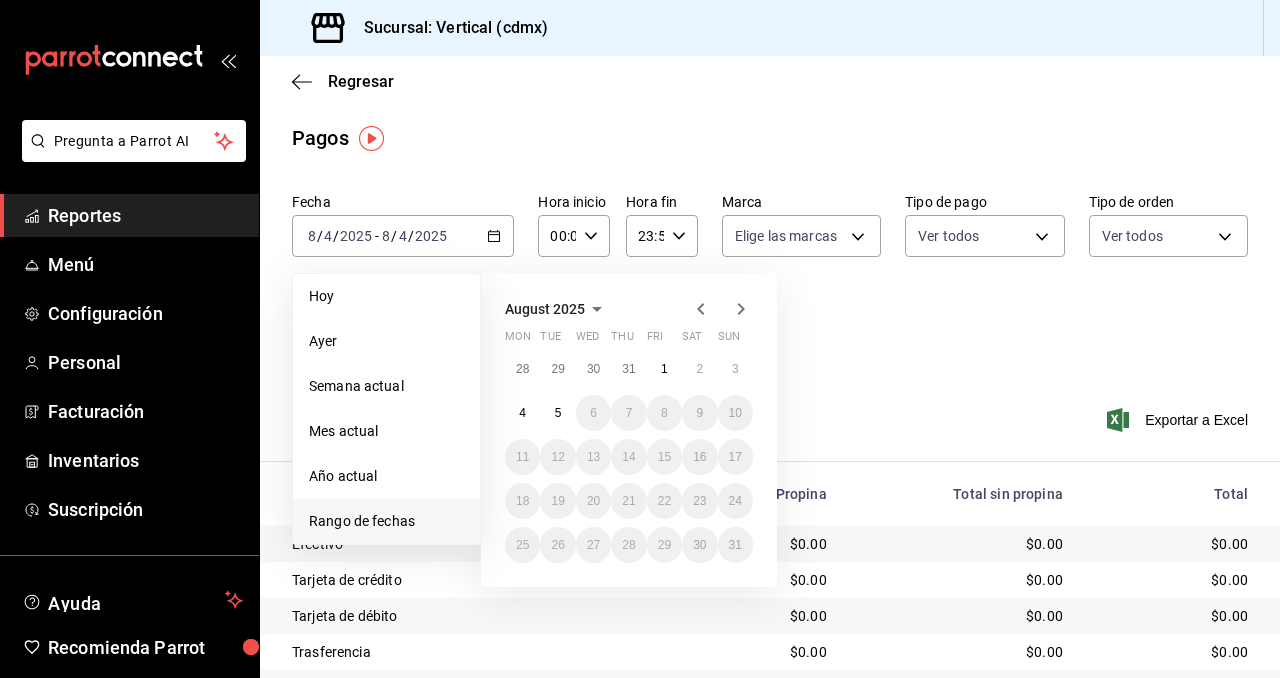 click 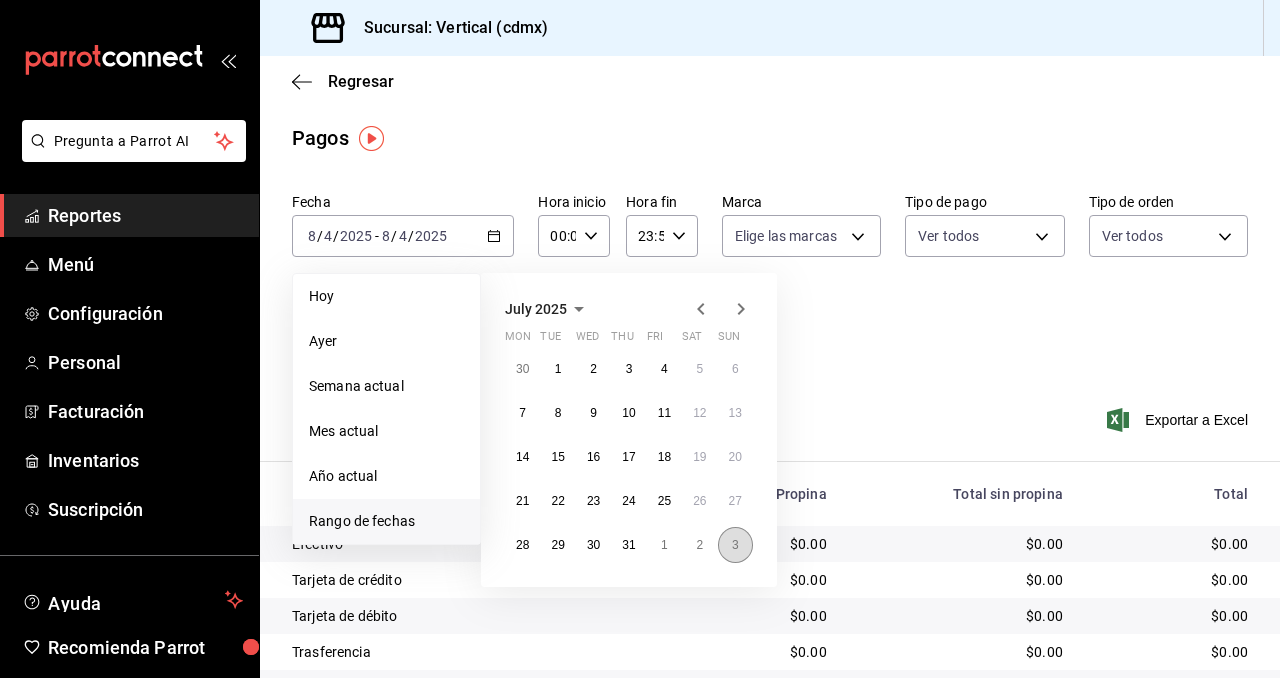 click on "3" at bounding box center [735, 545] 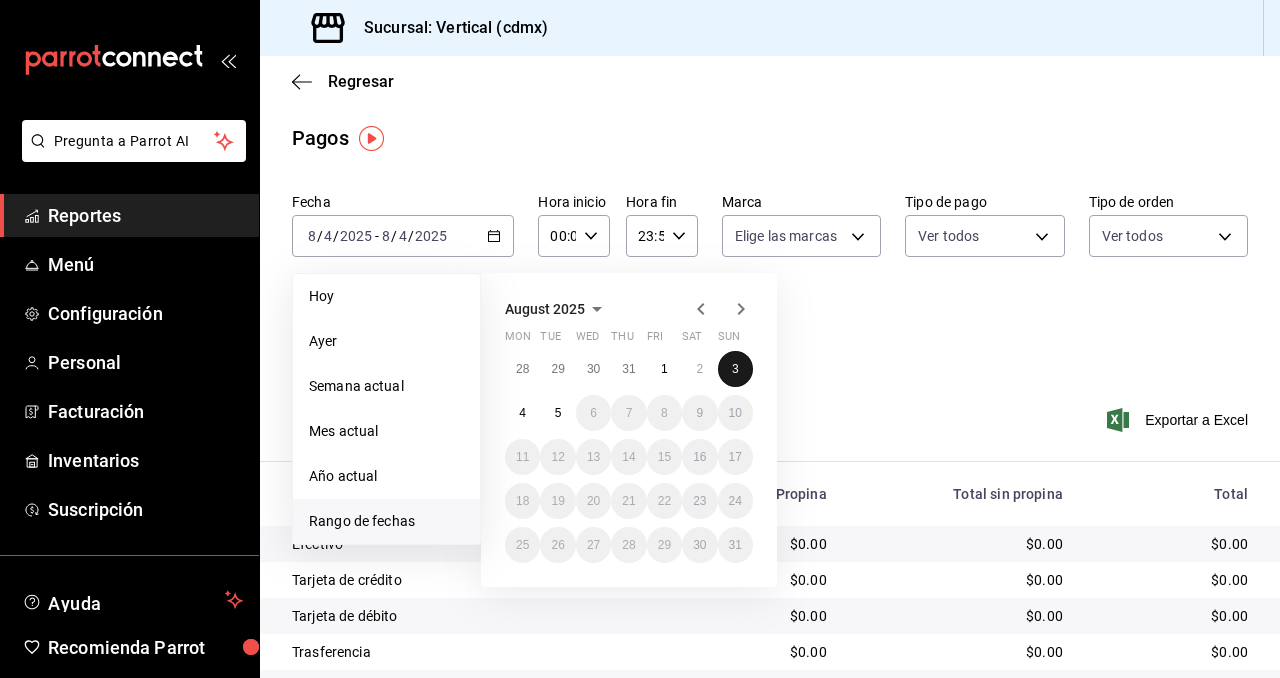 click on "3" at bounding box center [735, 369] 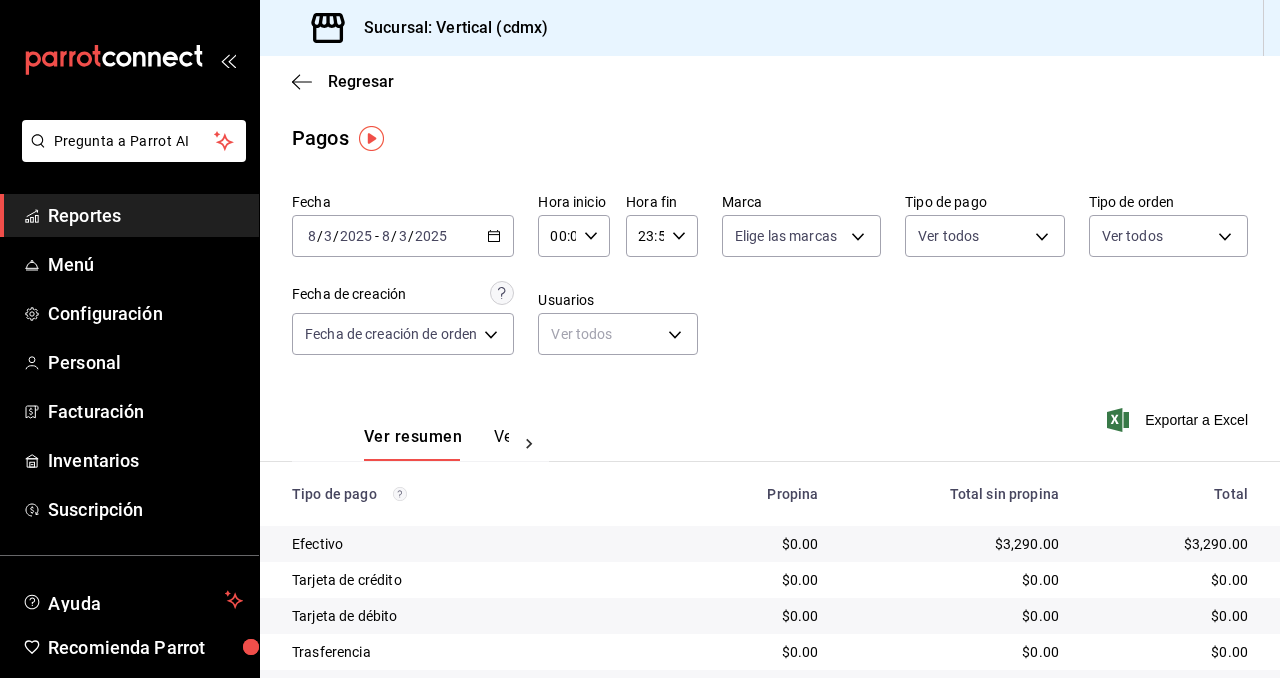 click on "2025-08-03 8 / 3 / 2025 - 2025-08-03 8 / 3 / 2025" at bounding box center (403, 236) 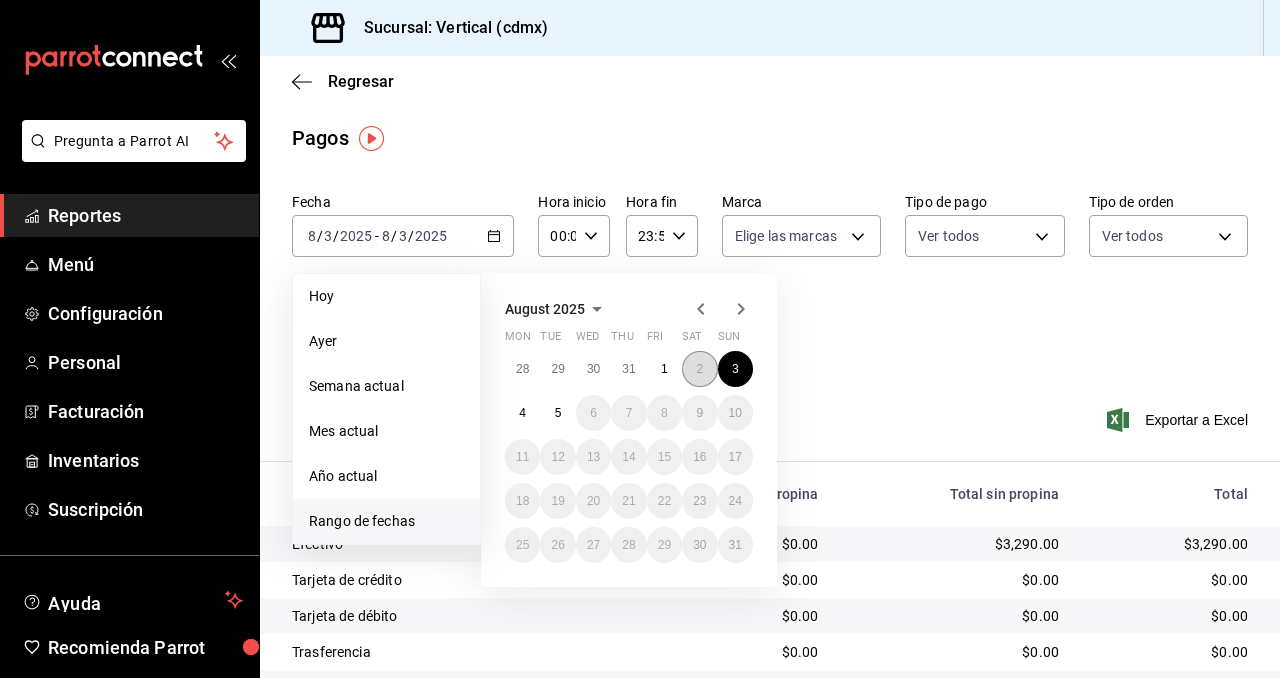 click on "2" at bounding box center (699, 369) 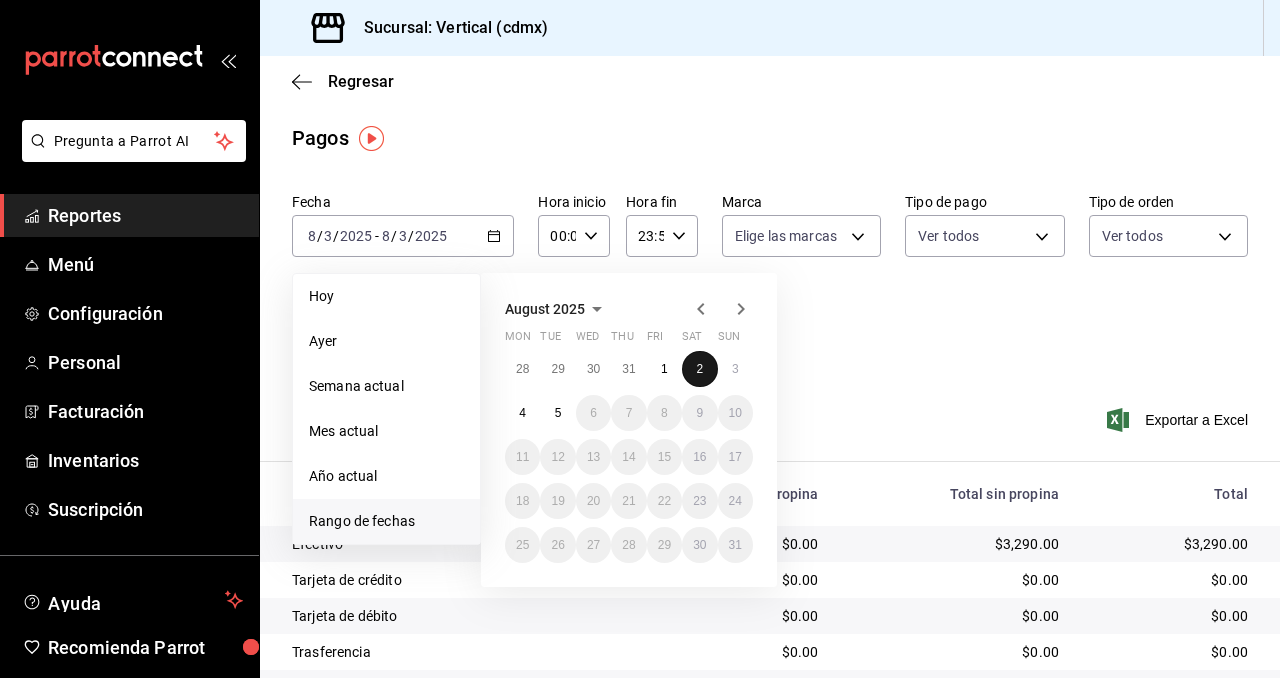 click on "2" at bounding box center (699, 369) 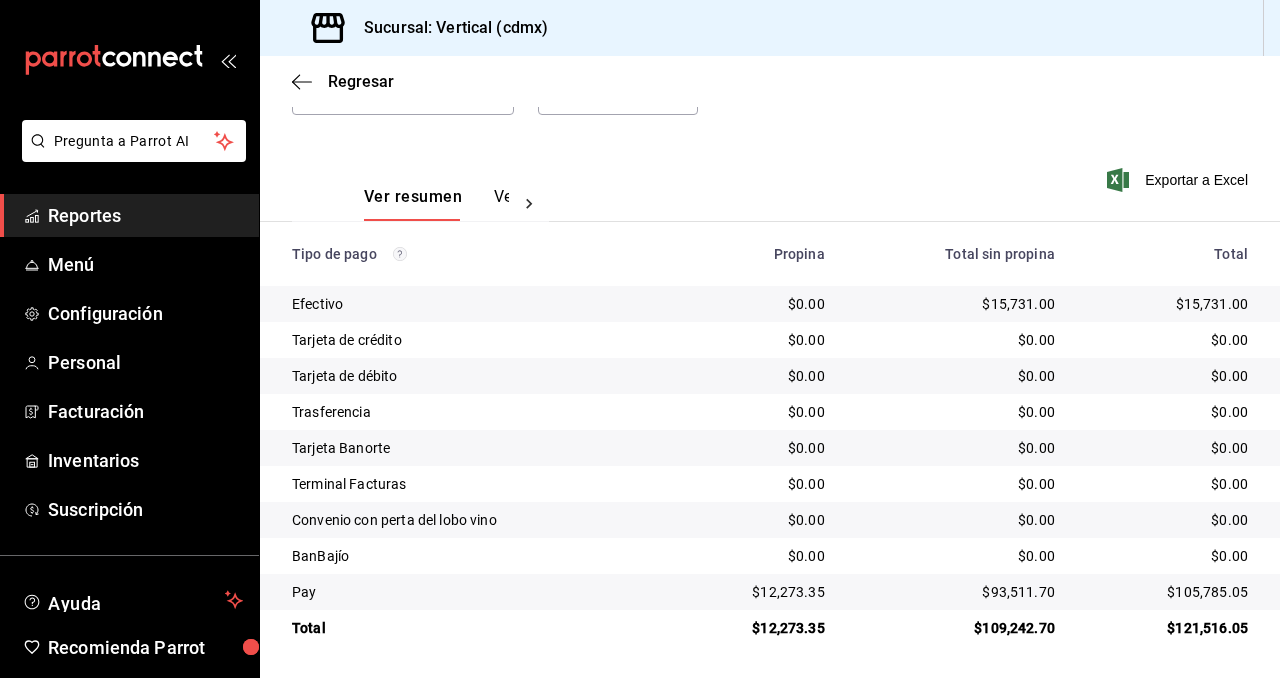 scroll, scrollTop: 0, scrollLeft: 0, axis: both 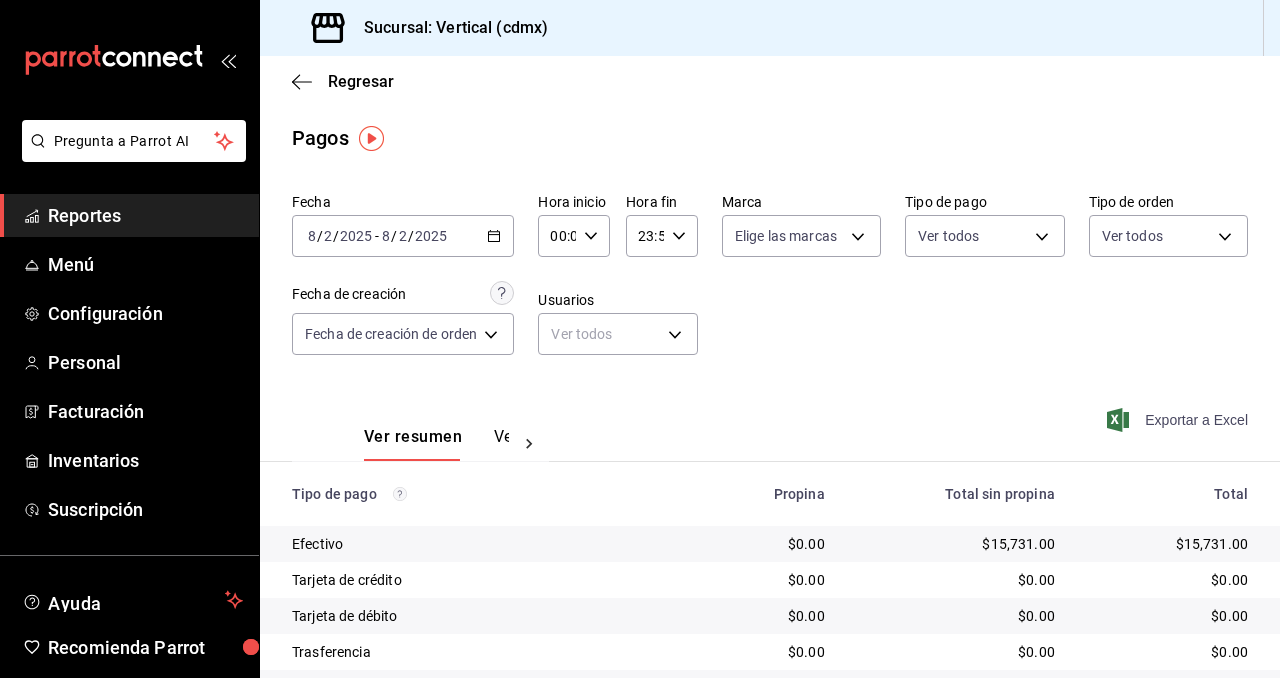 click on "Exportar a Excel" at bounding box center (1179, 420) 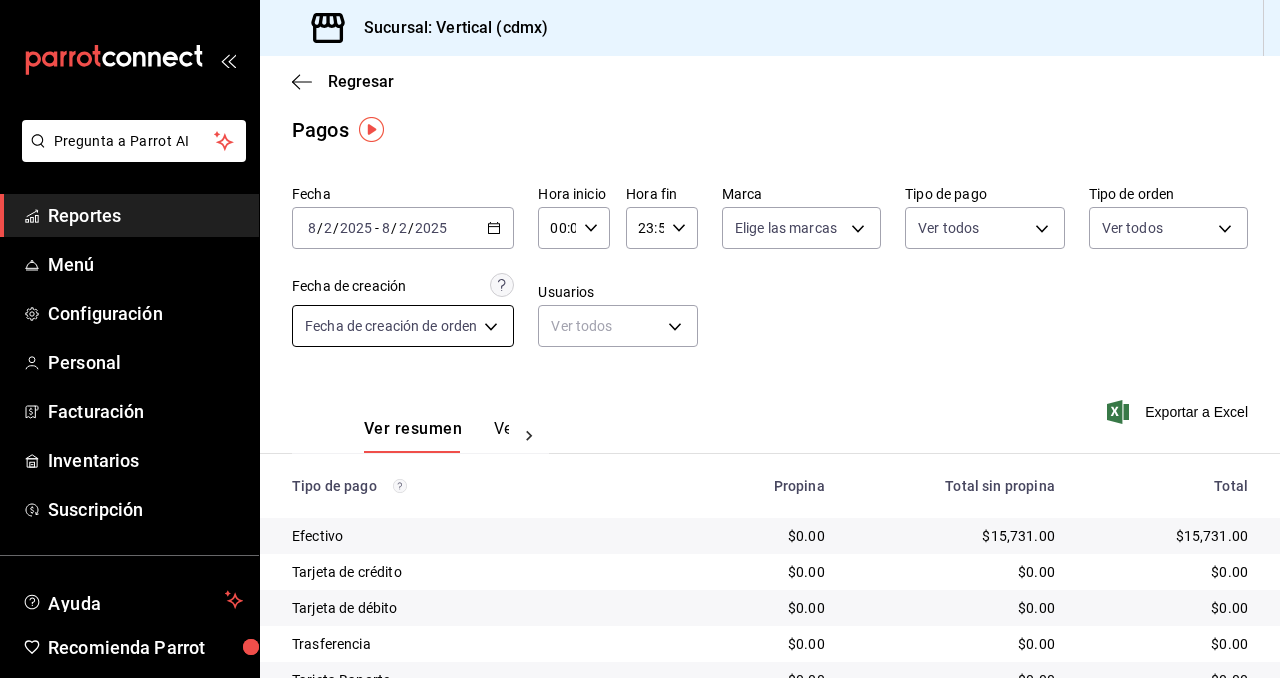 scroll, scrollTop: 6, scrollLeft: 0, axis: vertical 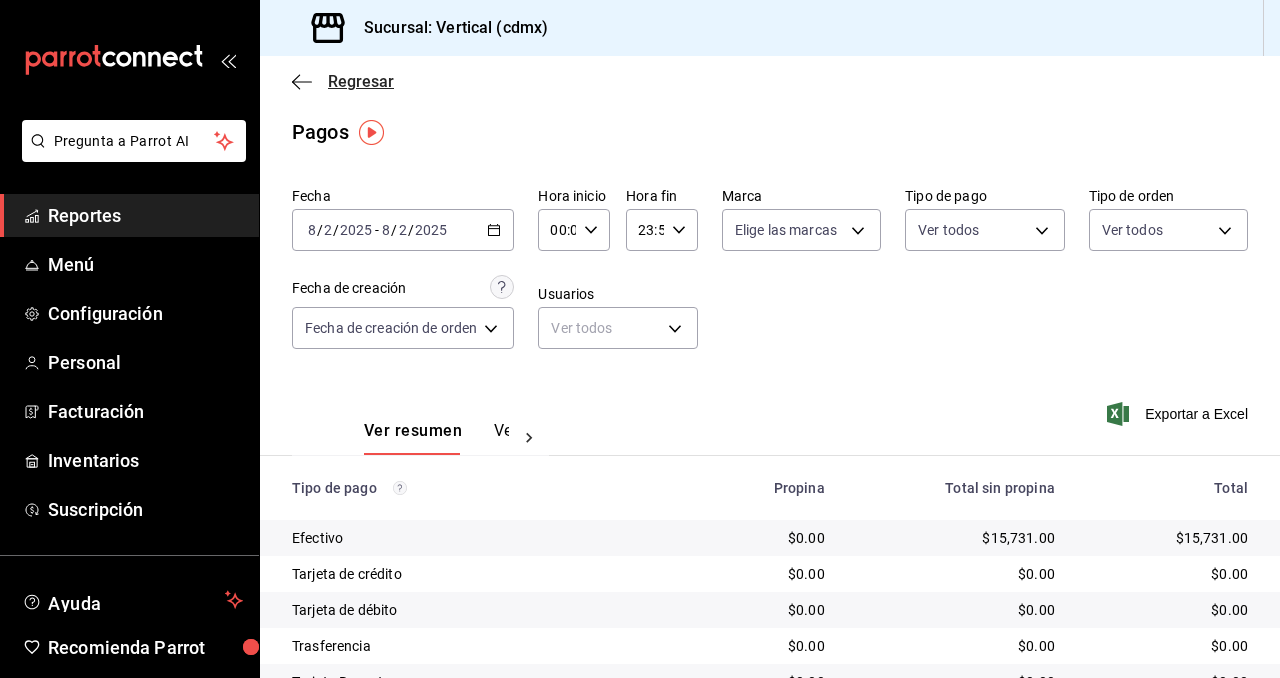 click 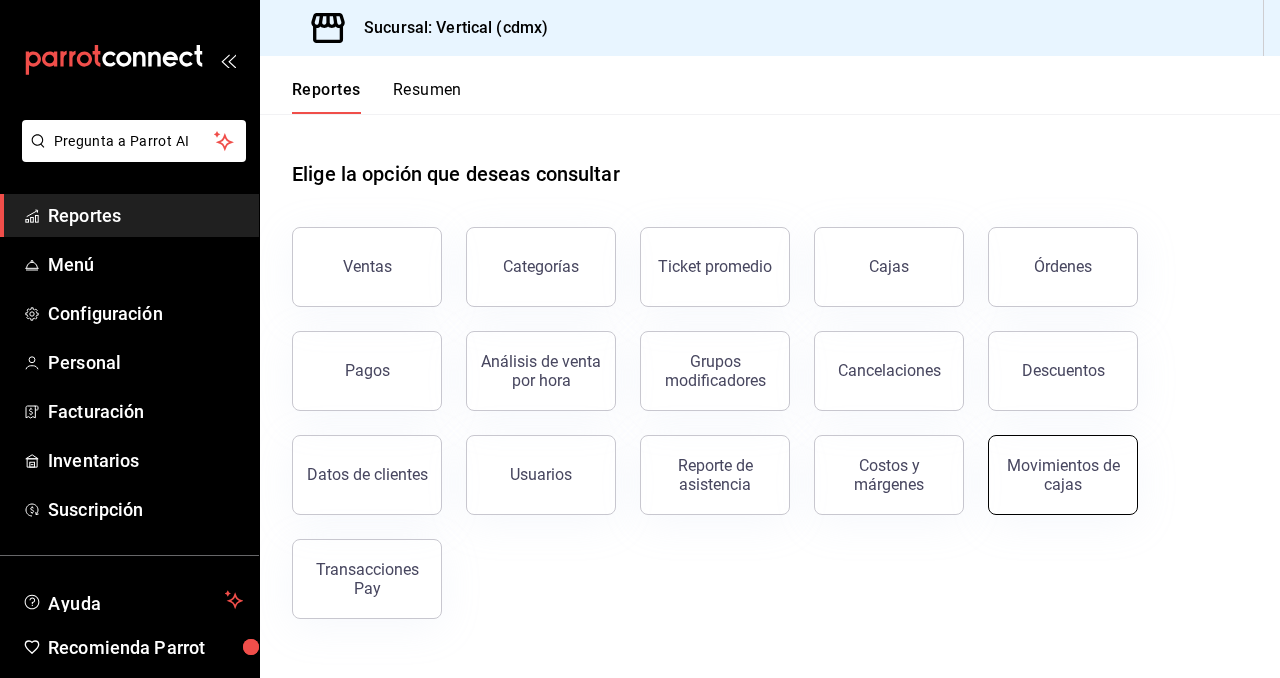 click on "Movimientos de cajas" at bounding box center [1063, 475] 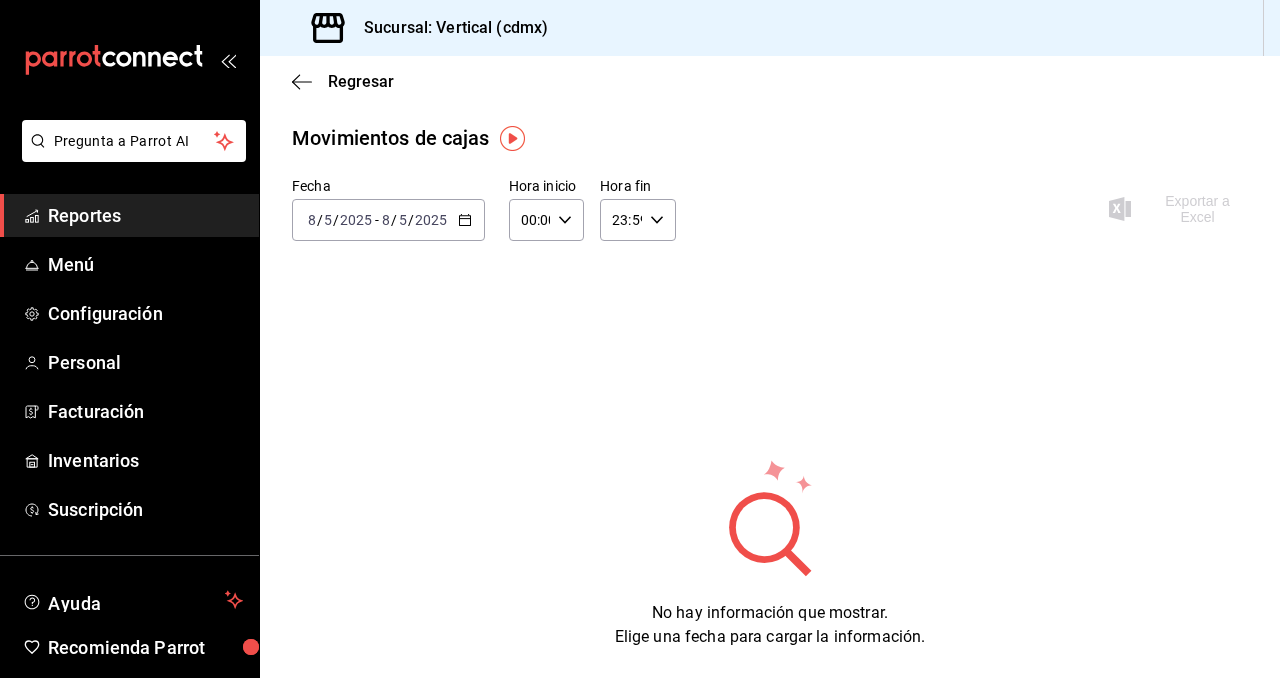 click 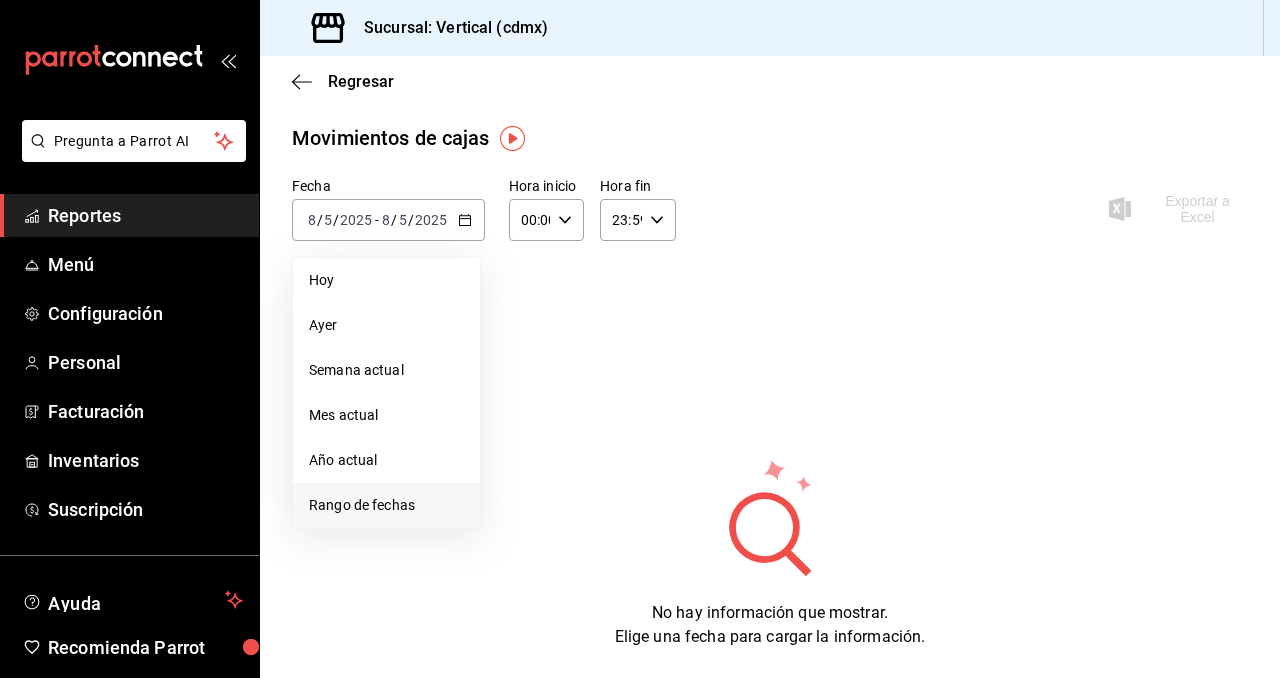 click on "Rango de fechas" at bounding box center [386, 505] 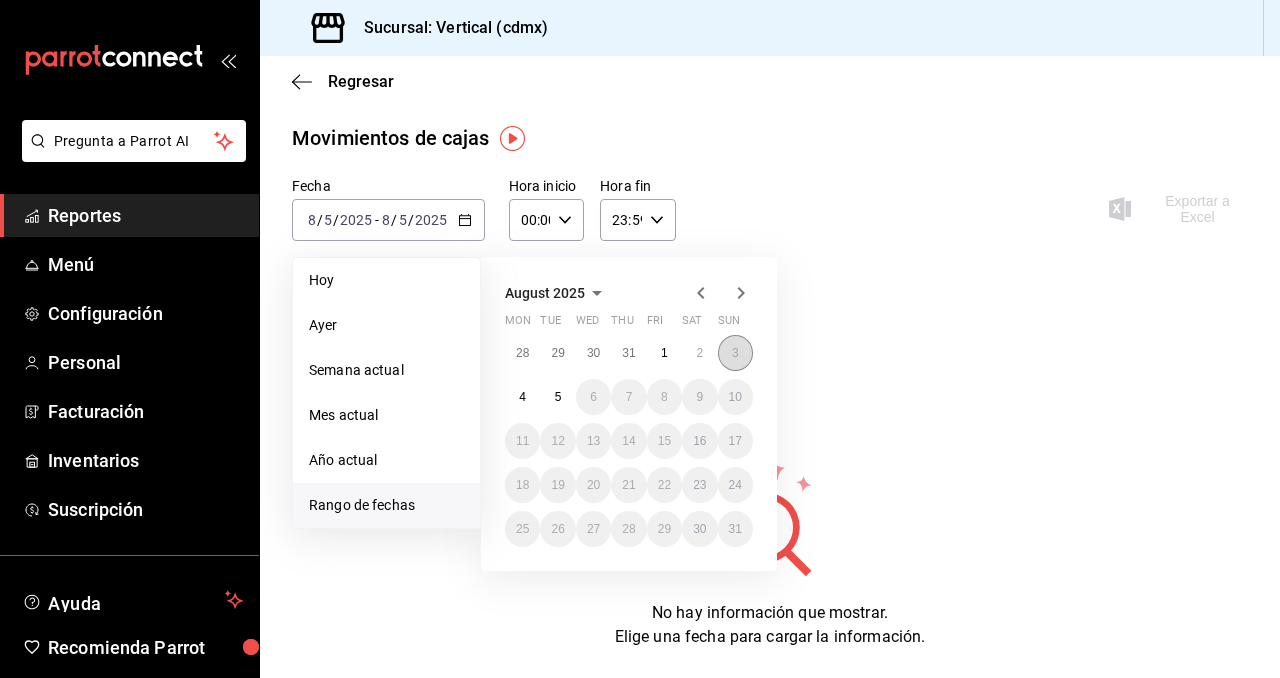 click on "28 29 30 31 1 2 3 4 5 6 7 8 9 10 11 12 13 14 15 16 17 18 19 20 21 22 23 24 25 26 27 28 29 30 31" at bounding box center [629, 441] 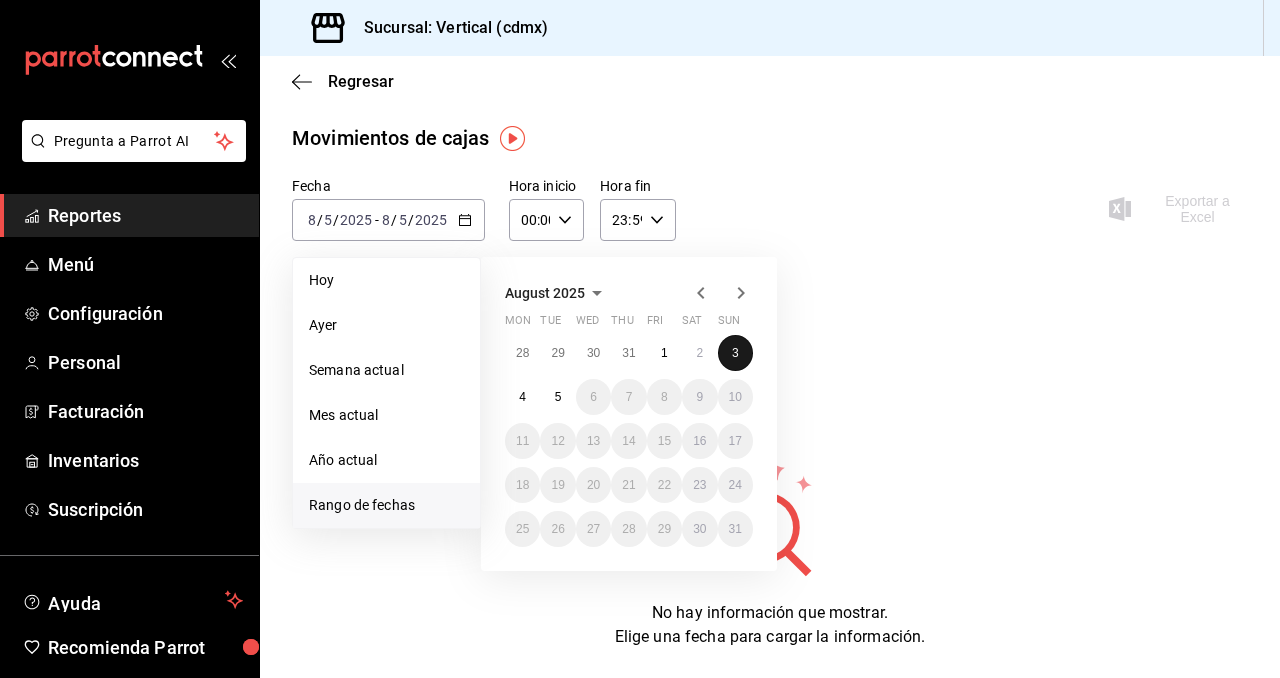 click on "3" at bounding box center [735, 353] 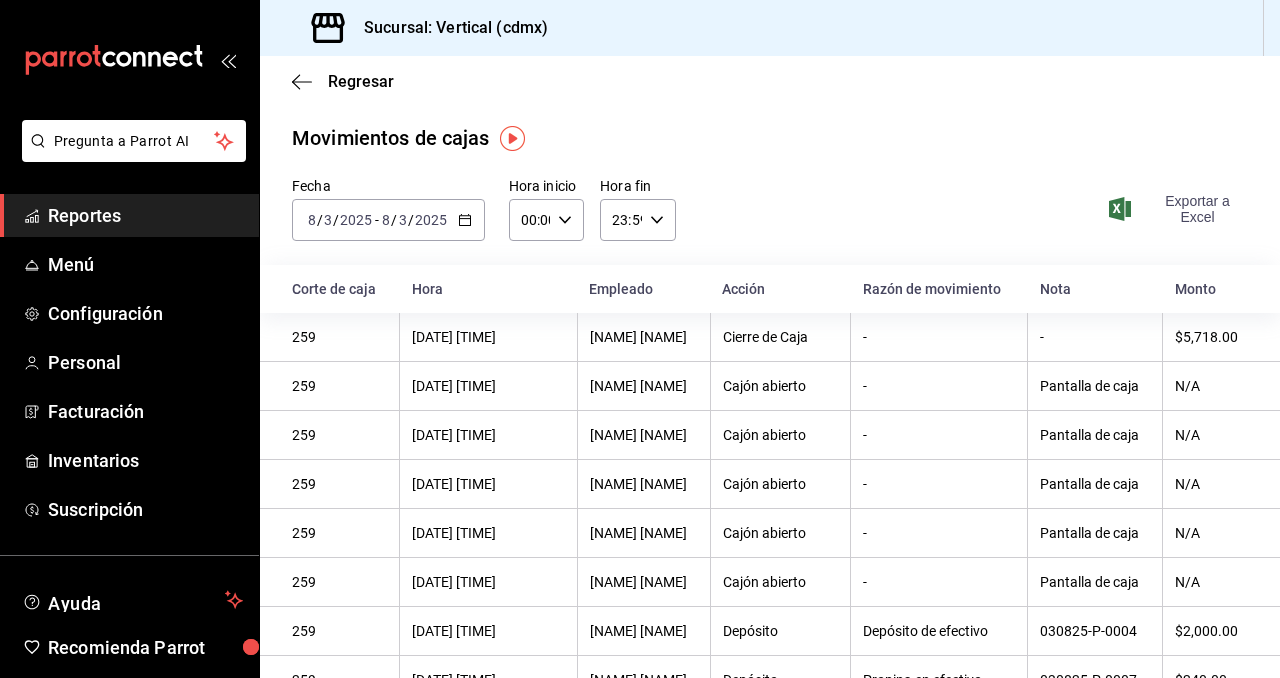 click on "Exportar a Excel" at bounding box center [1180, 209] 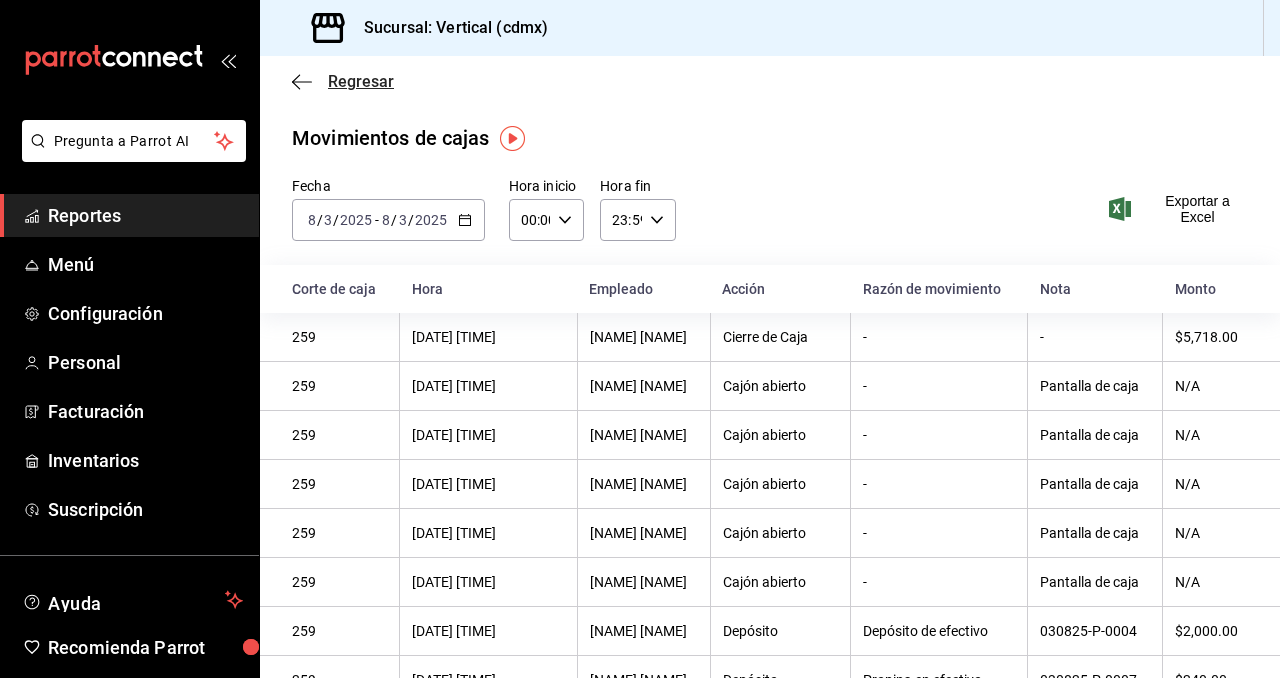 click on "Regresar" at bounding box center (361, 81) 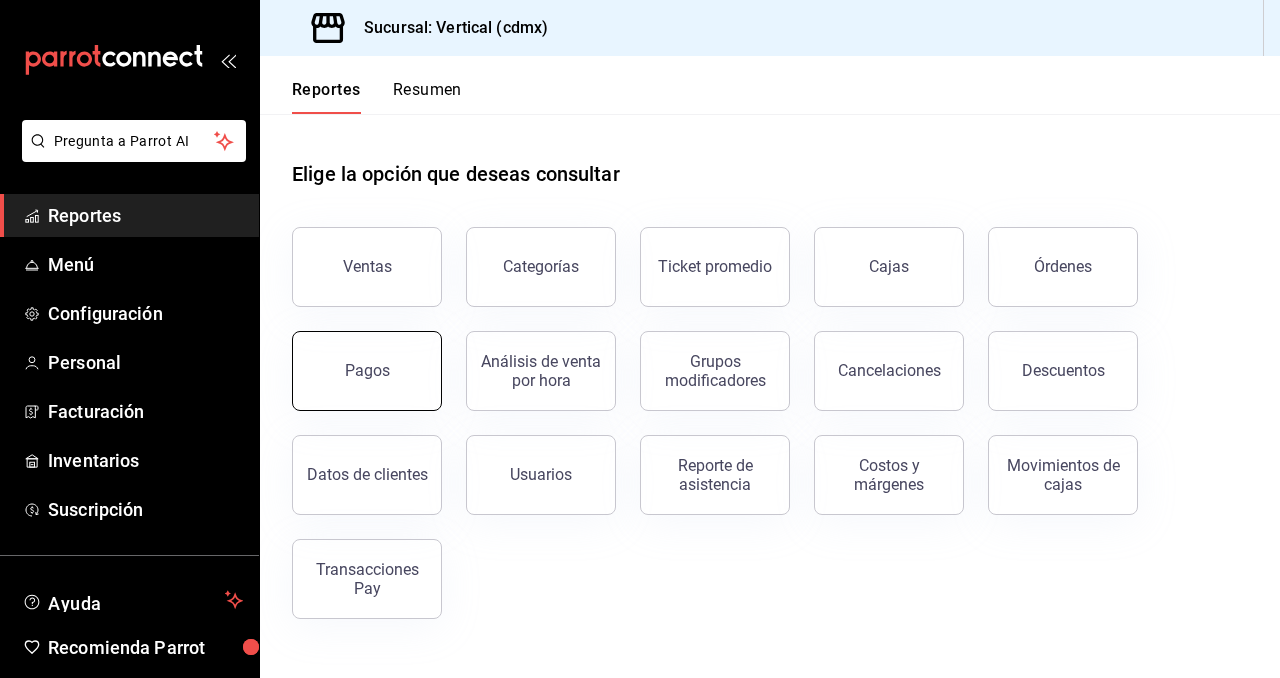 click on "Pagos" at bounding box center (367, 371) 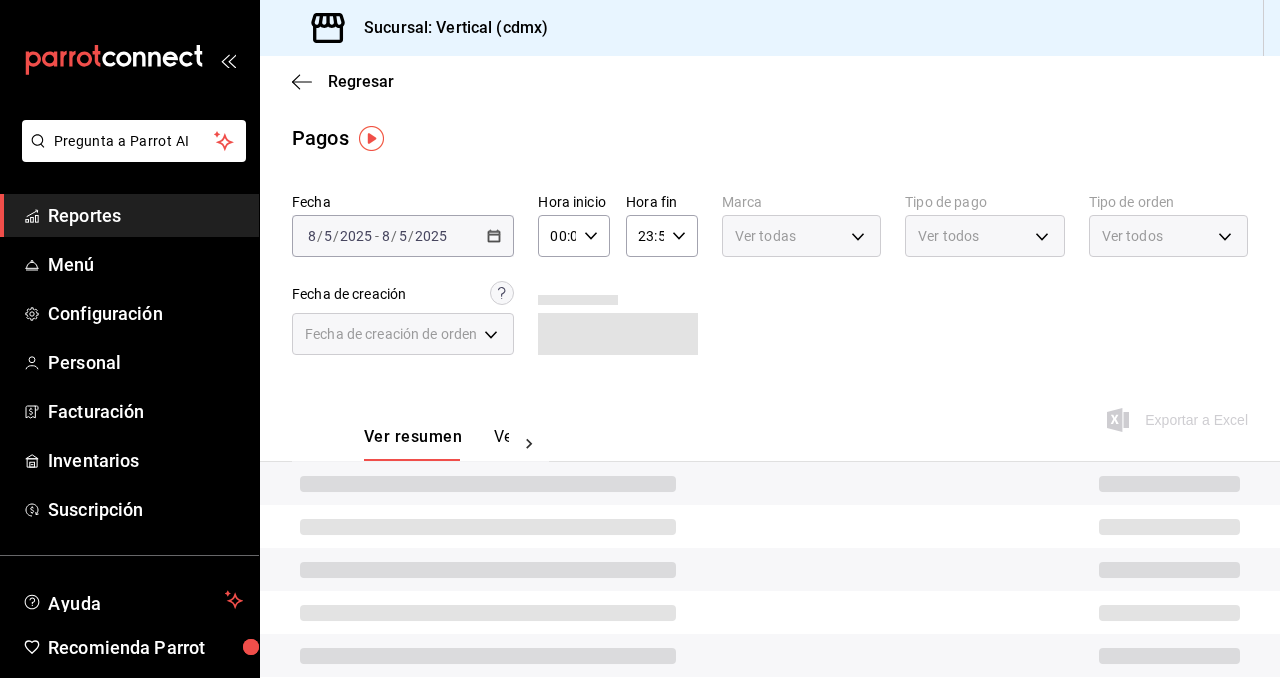 click on "Ver resumen Ver pagos" at bounding box center [420, 420] 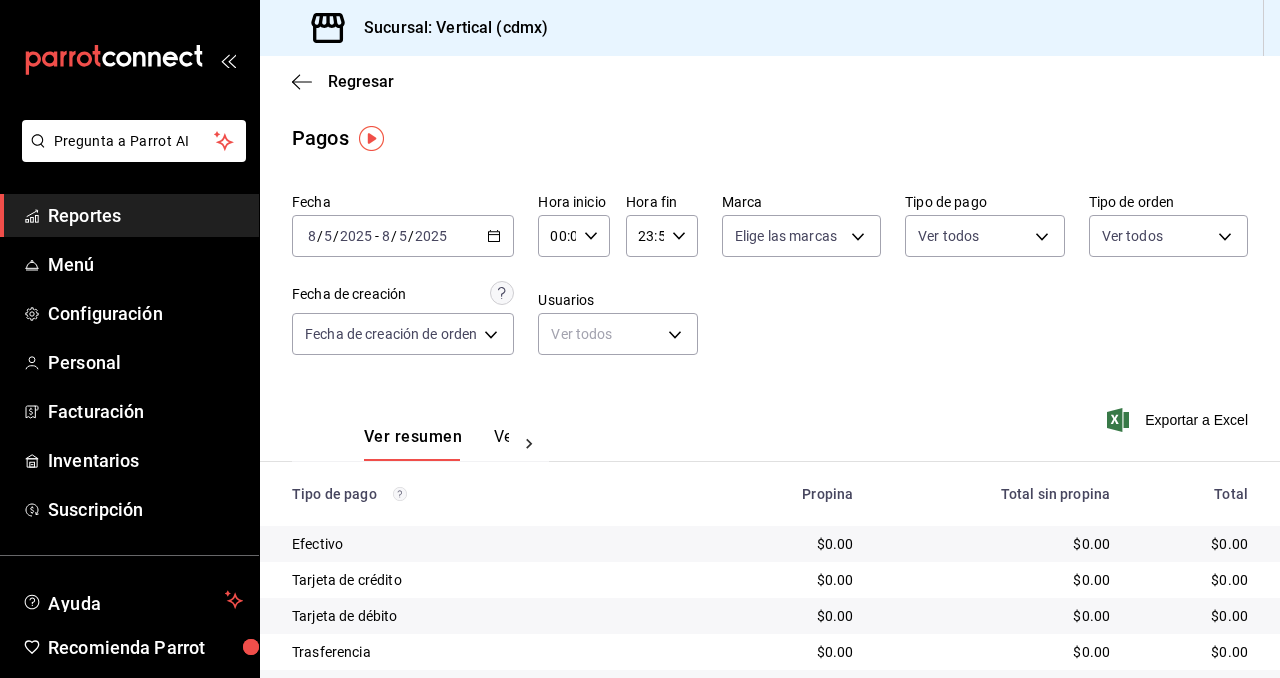 click 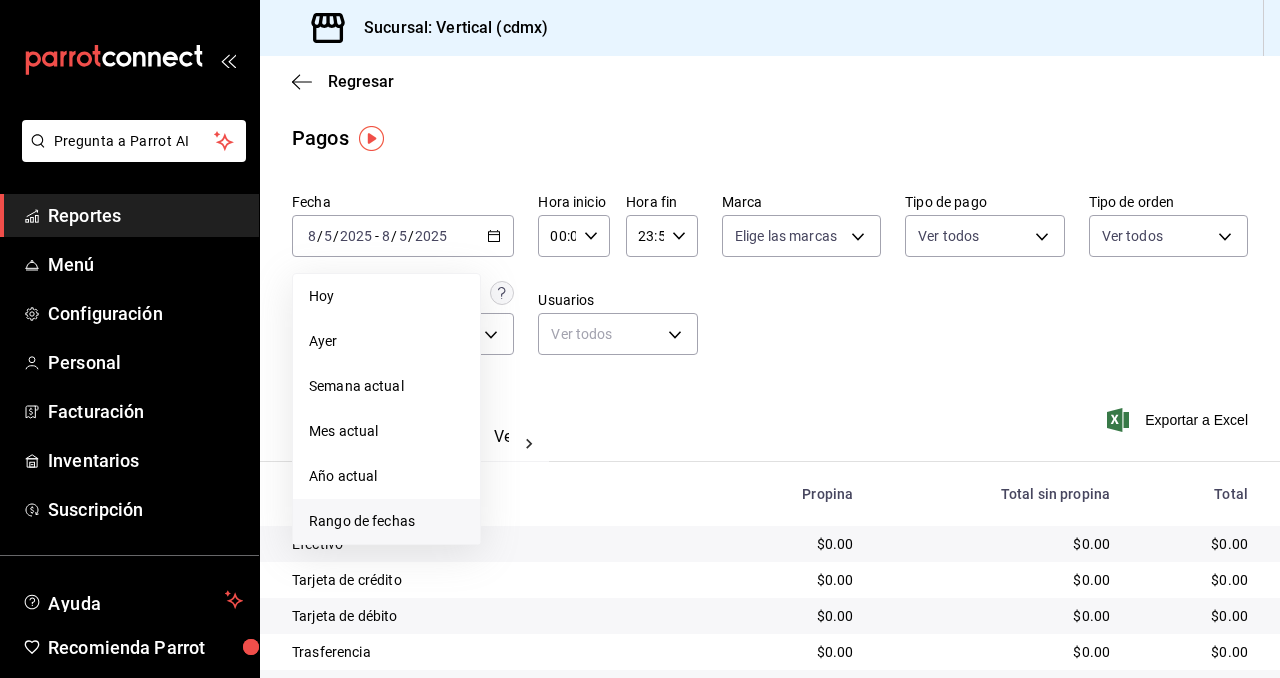 click on "Rango de fechas" at bounding box center [386, 521] 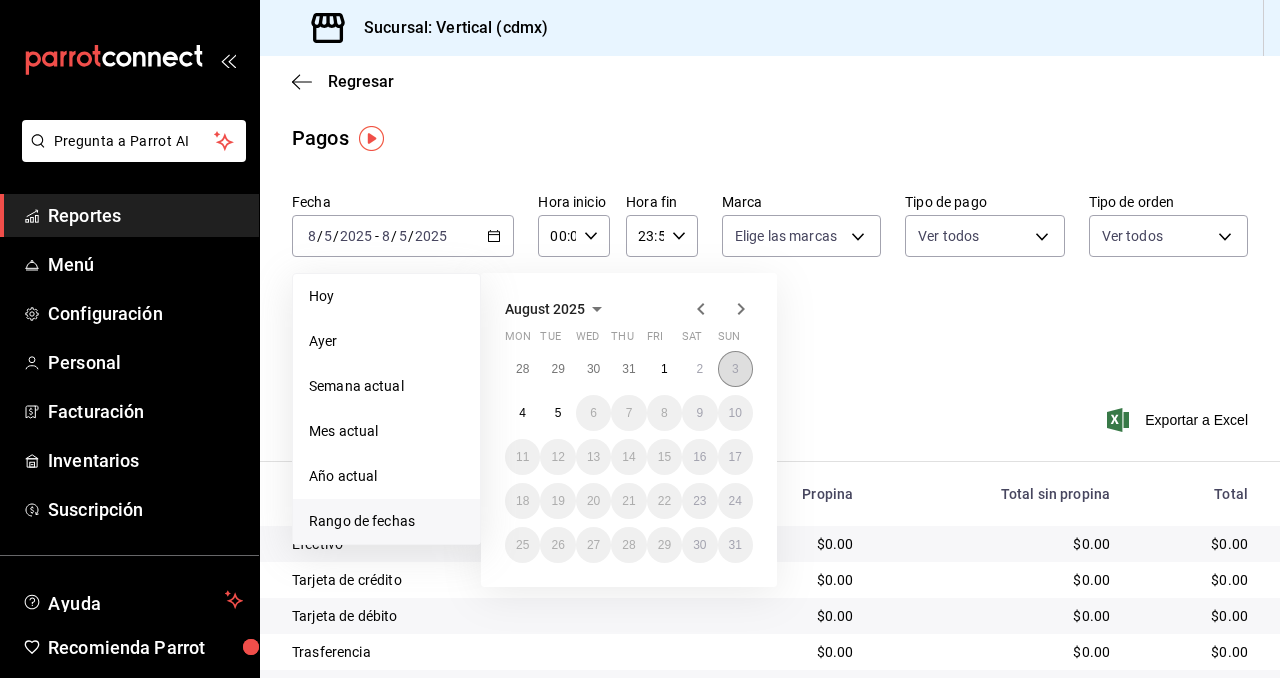 click on "3" at bounding box center (735, 369) 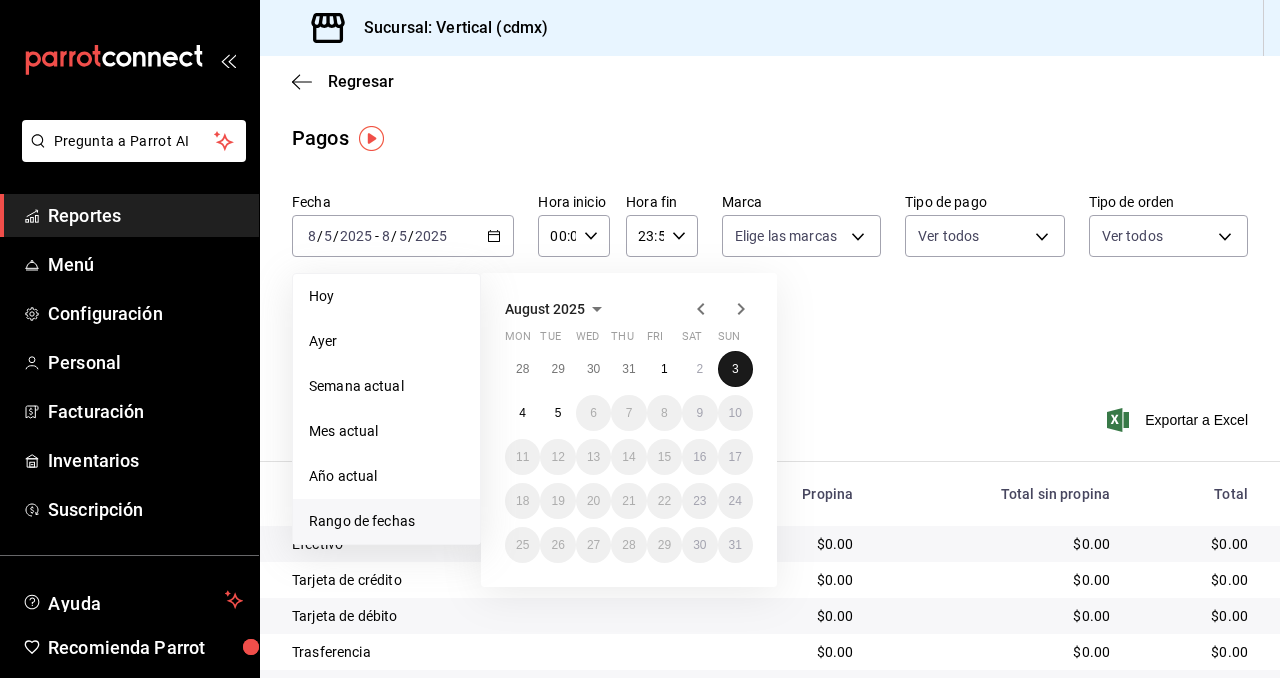 click on "3" at bounding box center [735, 369] 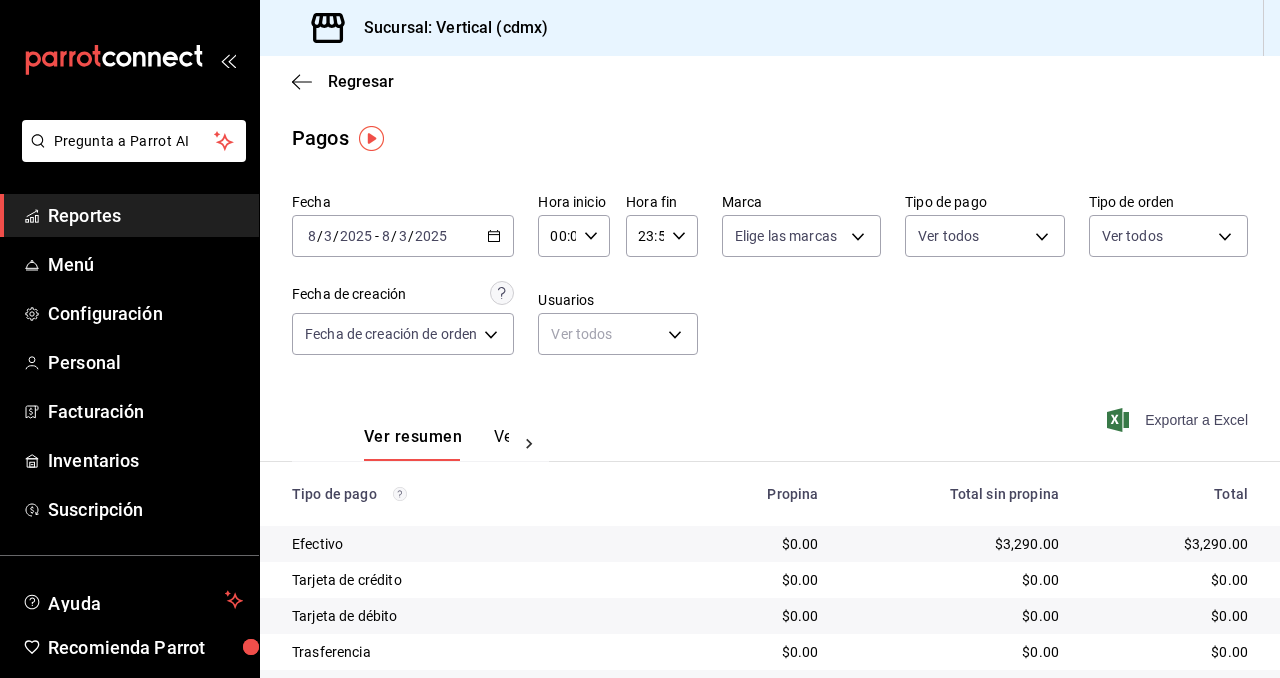 click on "Exportar a Excel" at bounding box center (1179, 420) 